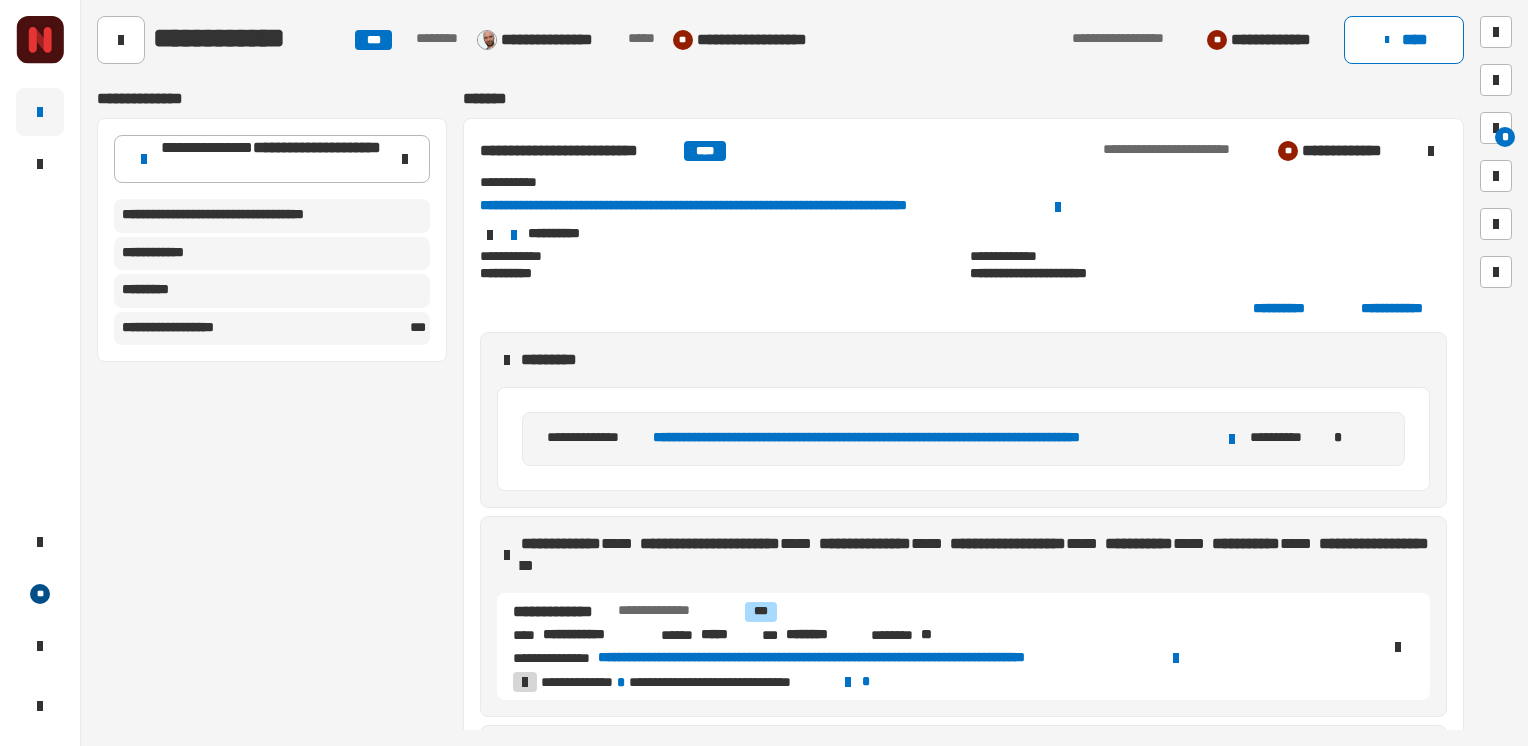scroll, scrollTop: 0, scrollLeft: 0, axis: both 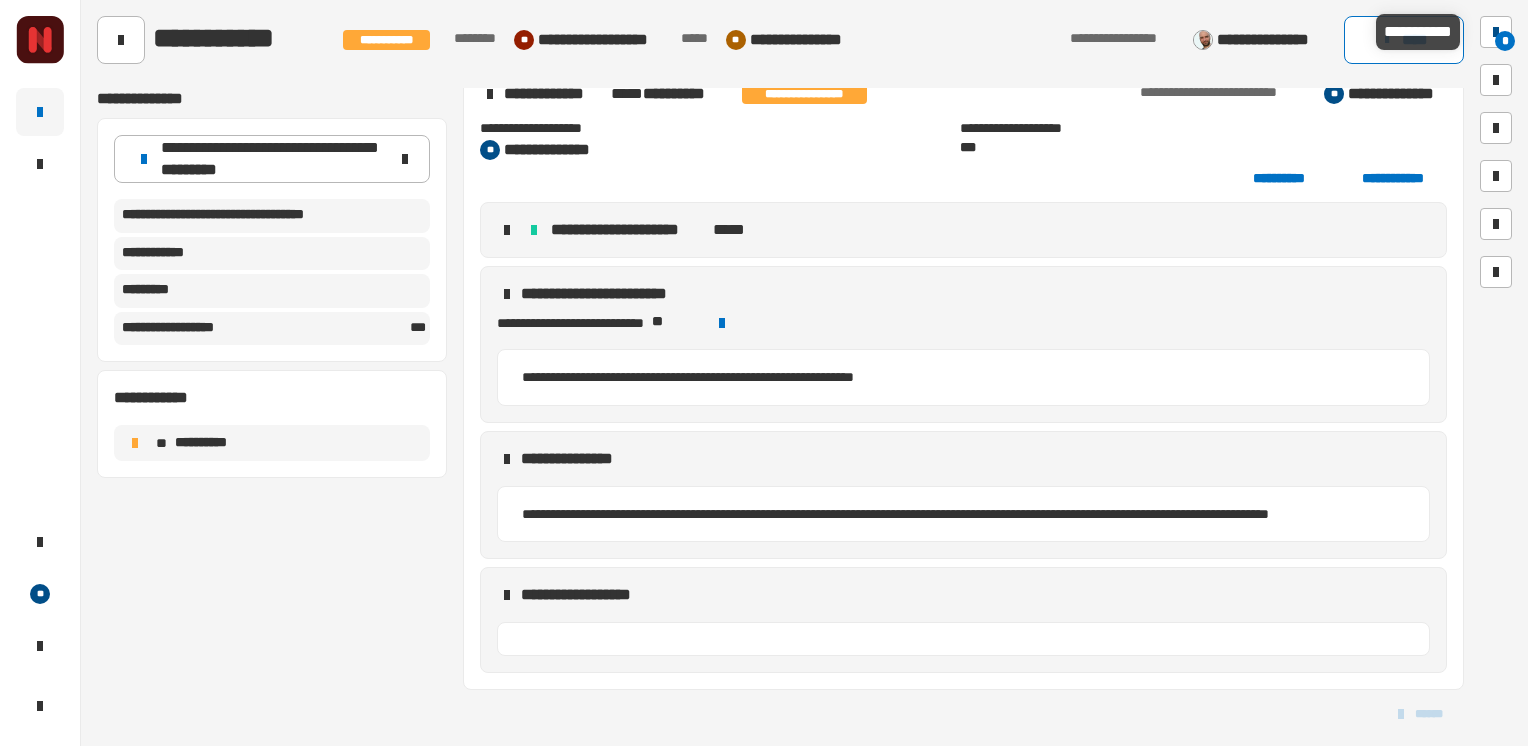 click at bounding box center (1496, 32) 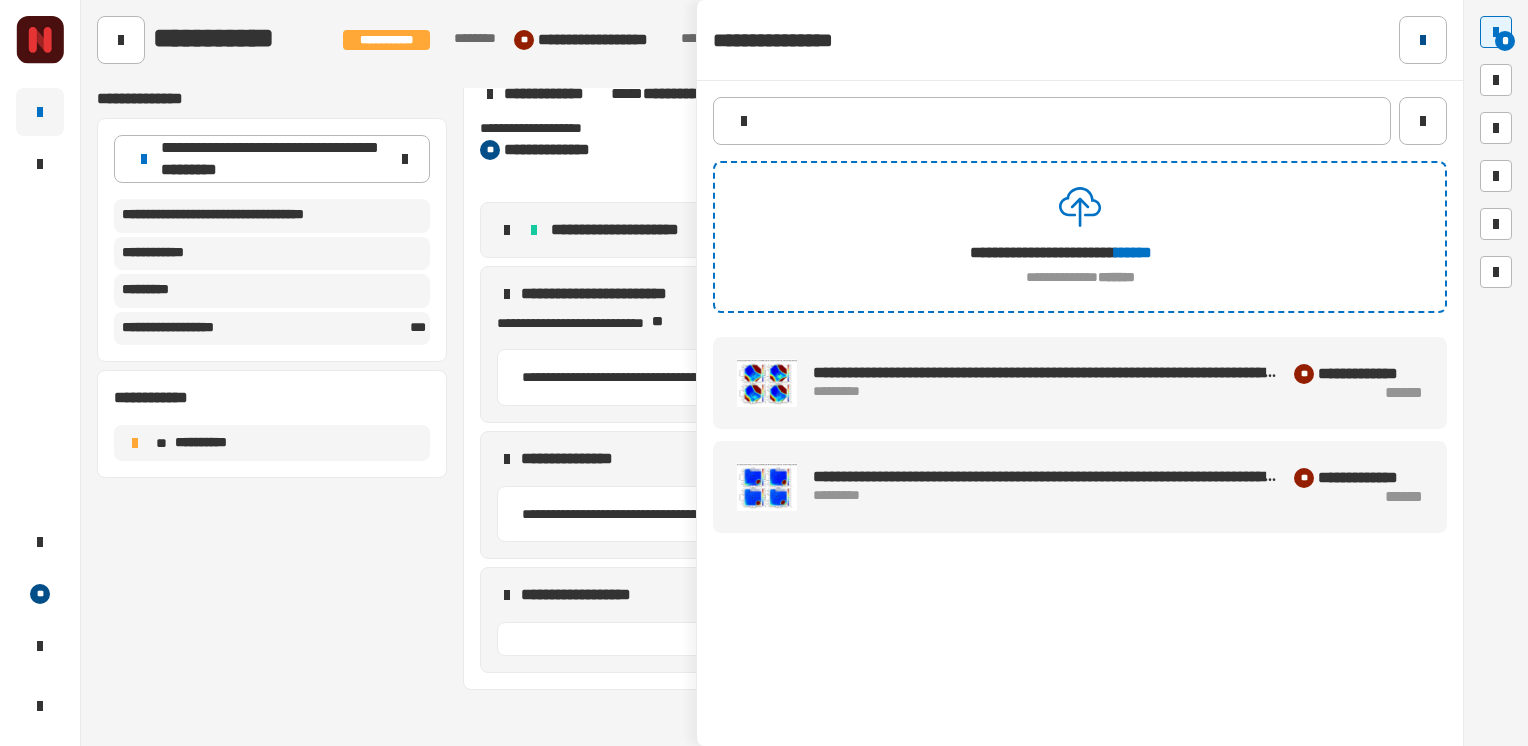 click 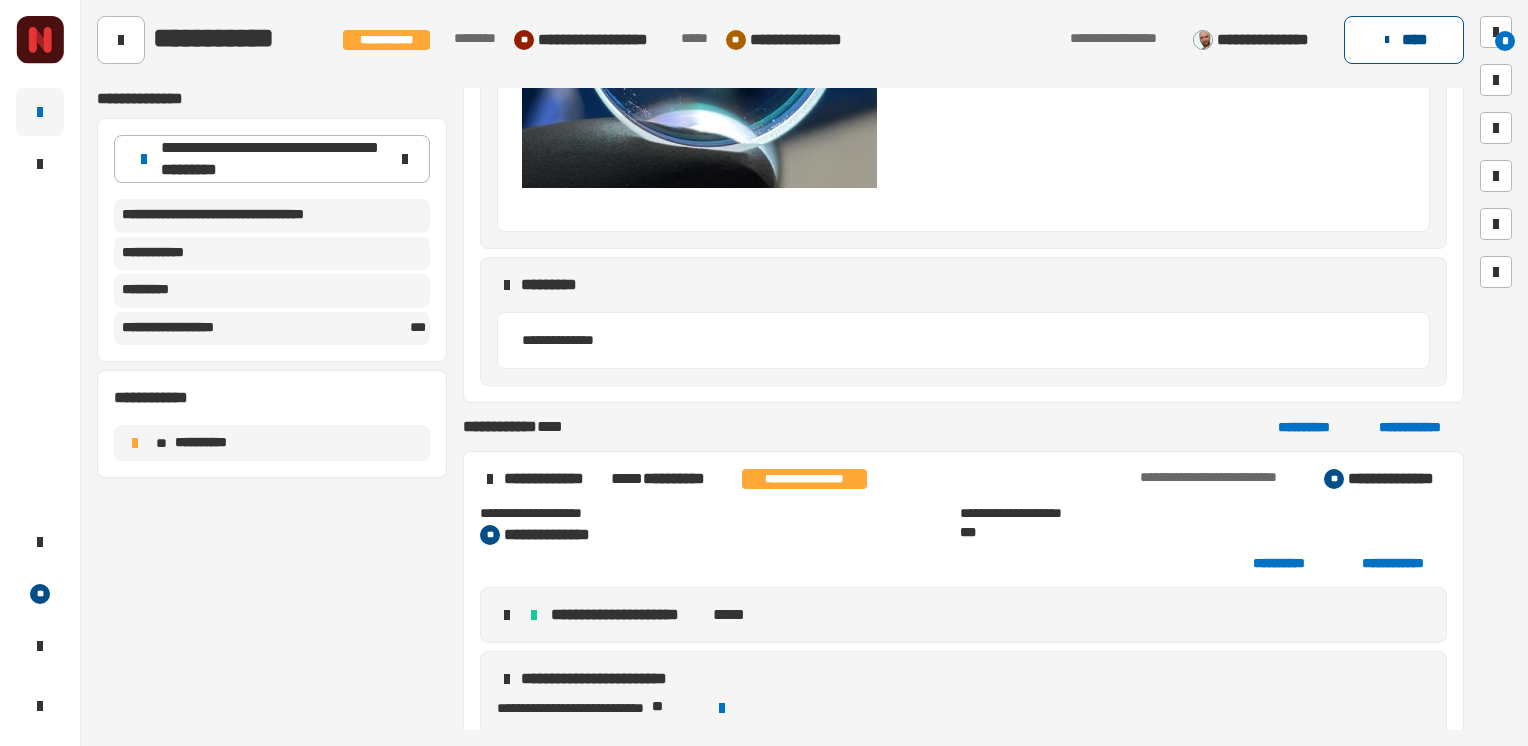 click on "****" 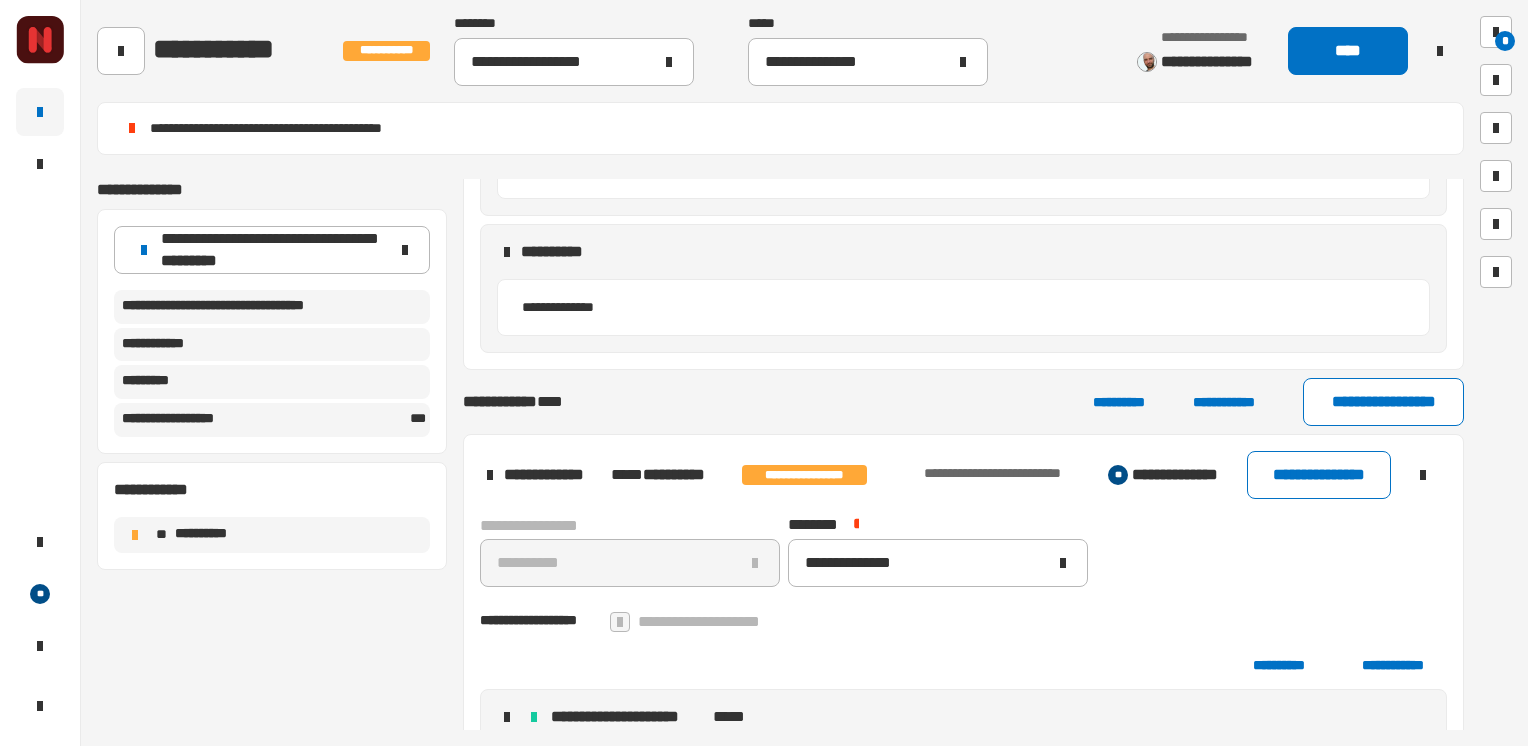scroll, scrollTop: 1704, scrollLeft: 0, axis: vertical 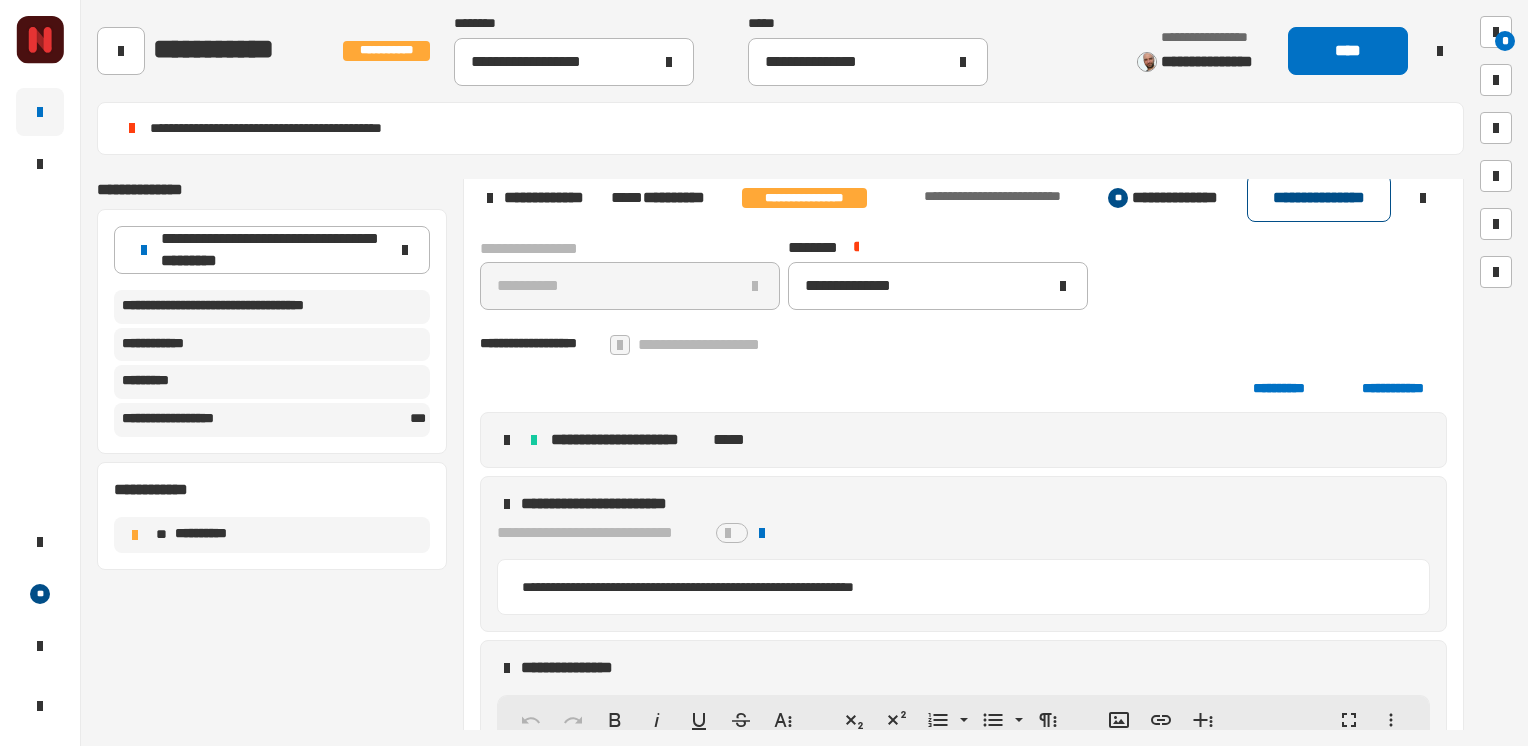 click on "**********" 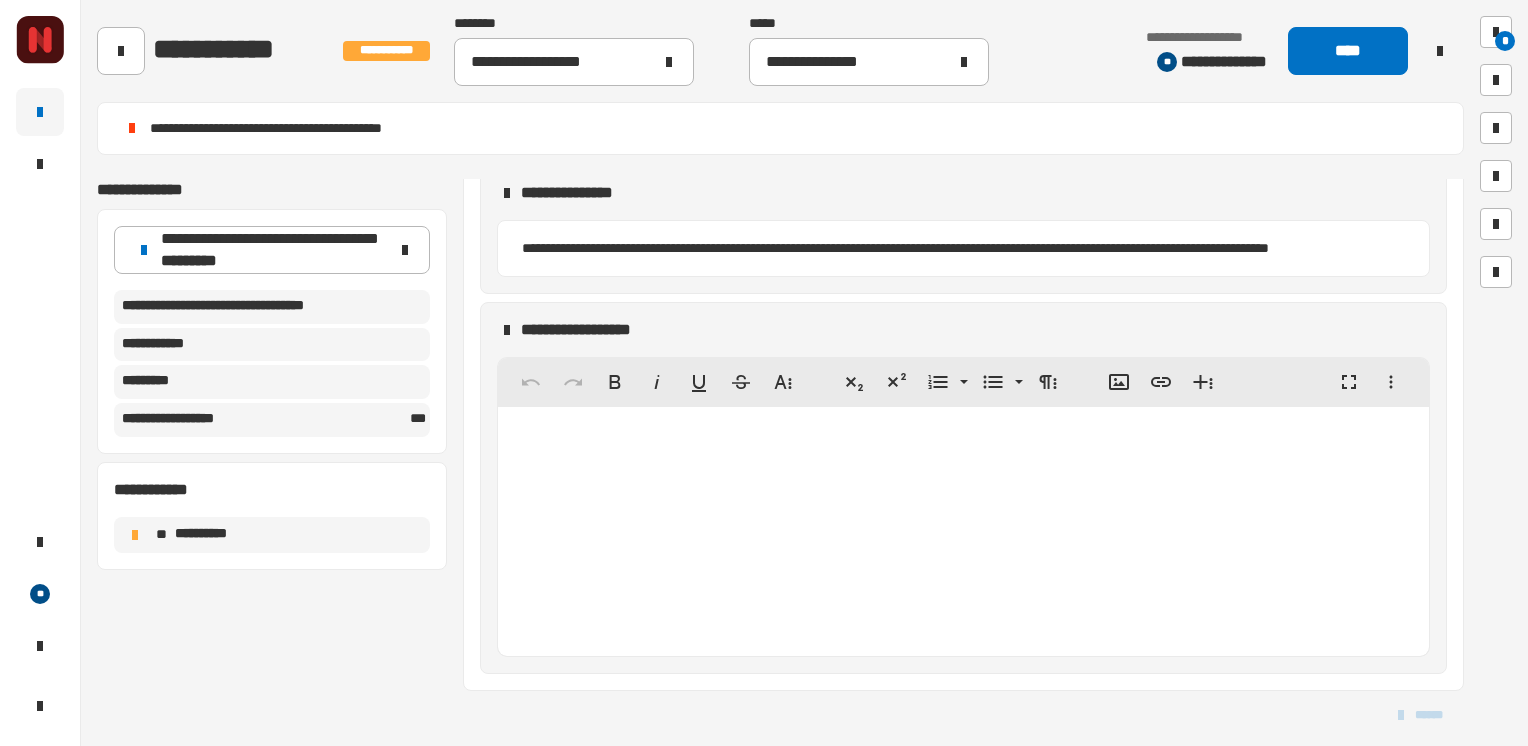 scroll, scrollTop: 2196, scrollLeft: 0, axis: vertical 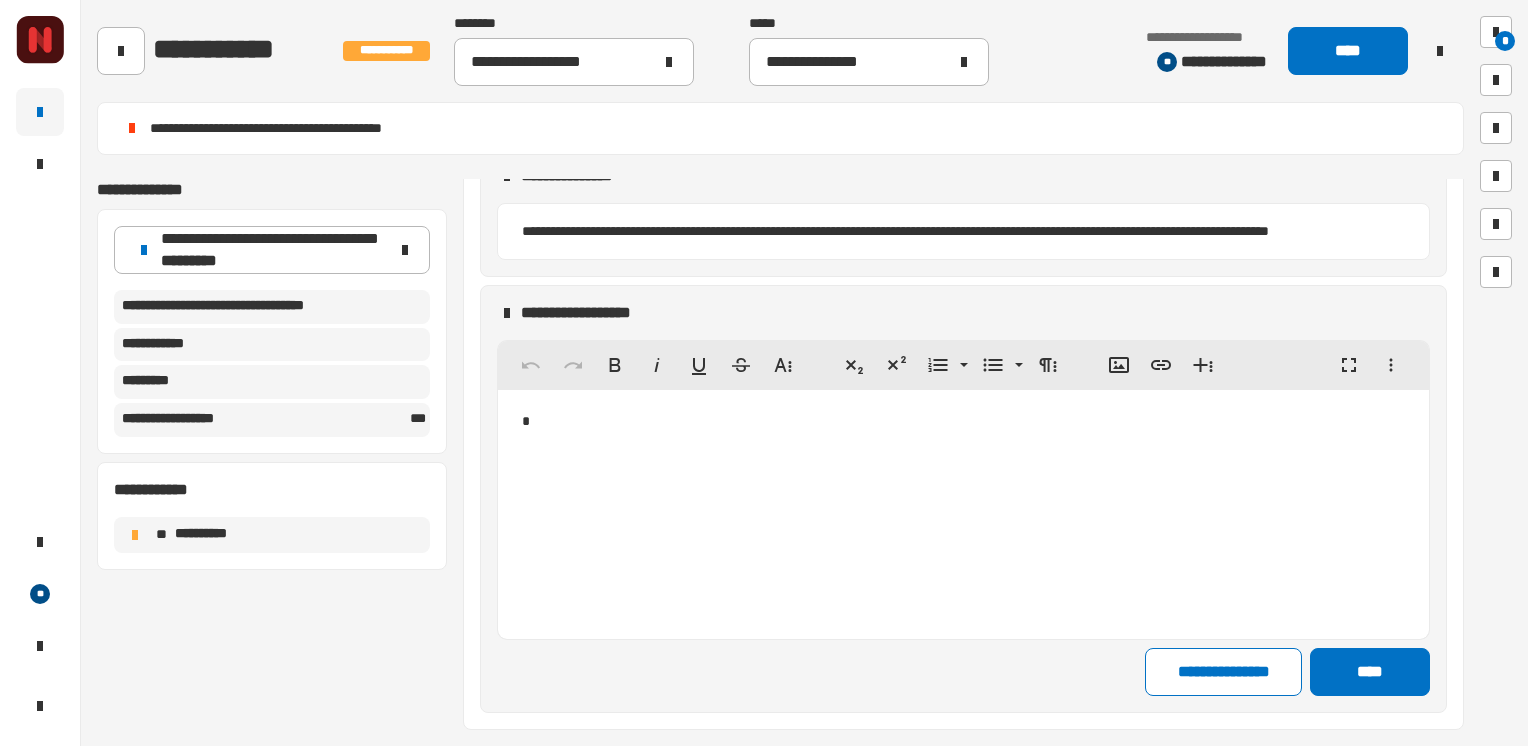 type 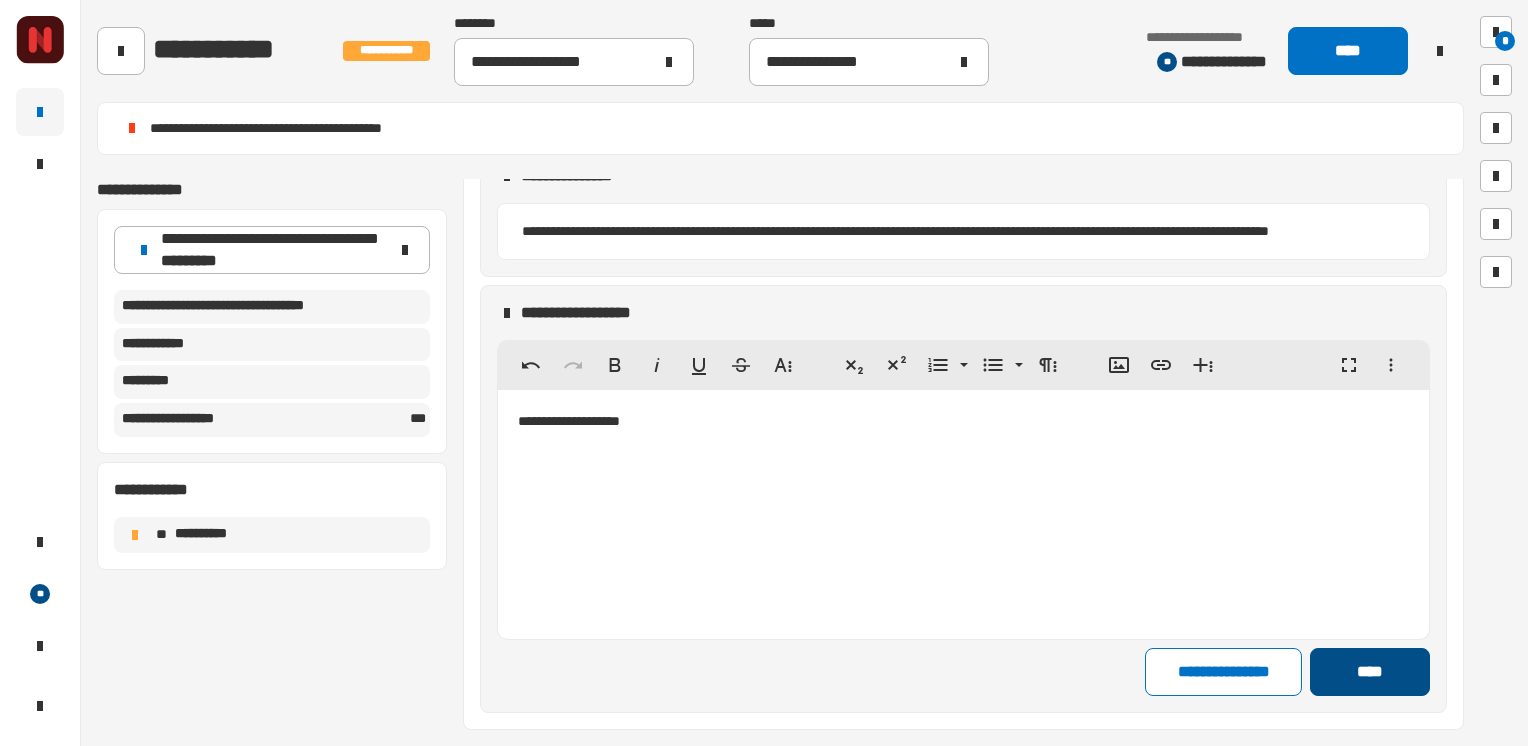 click on "****" 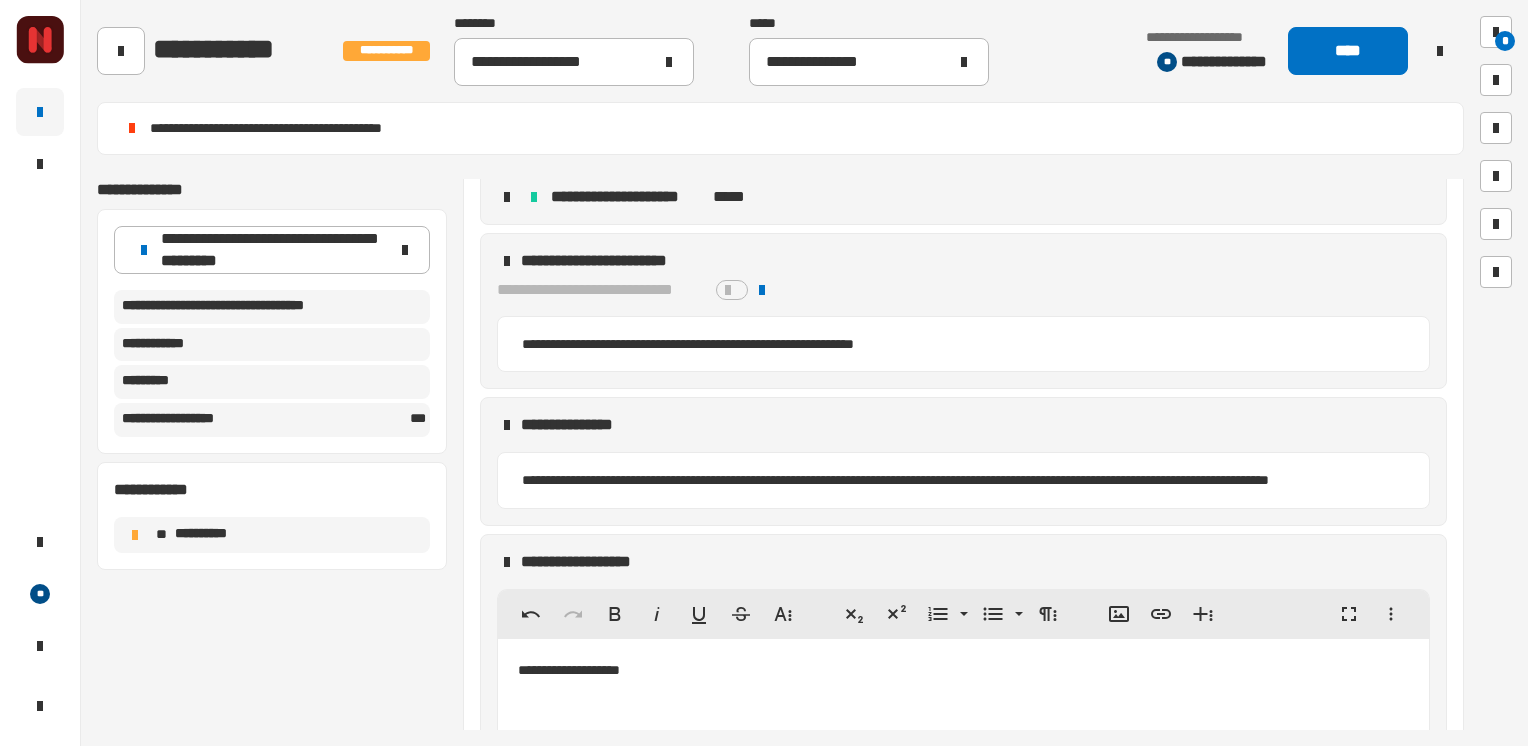 scroll, scrollTop: 1596, scrollLeft: 0, axis: vertical 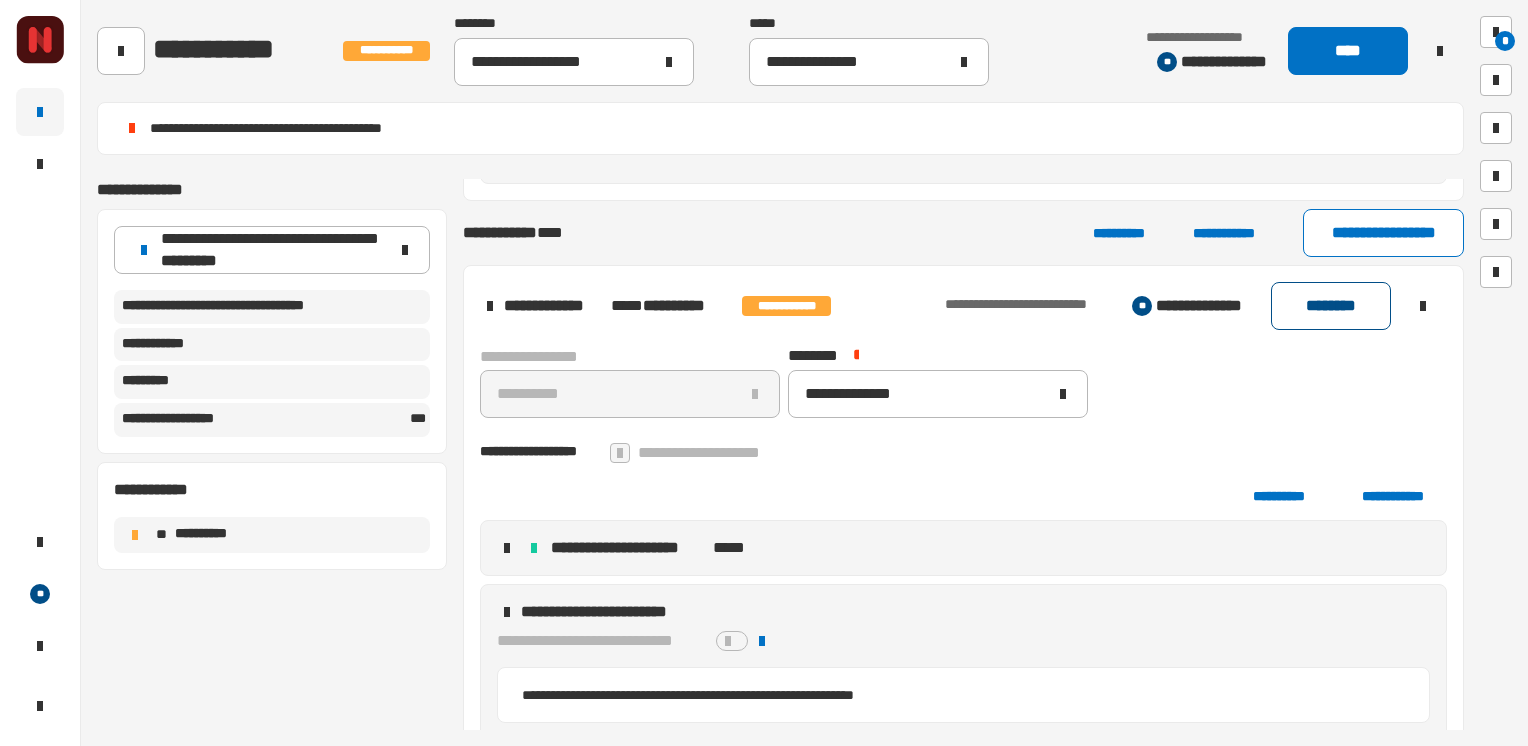 click on "********" 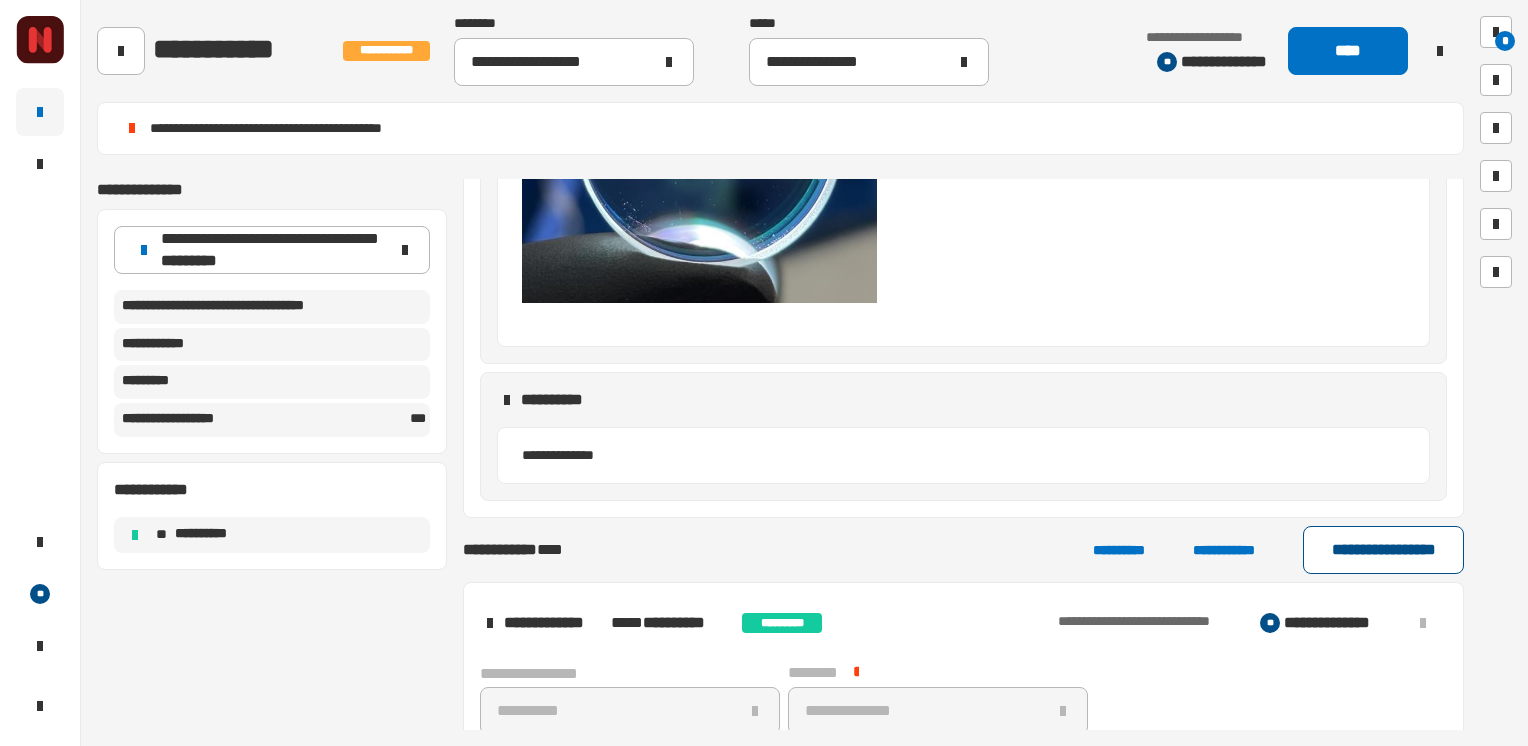 click on "**********" 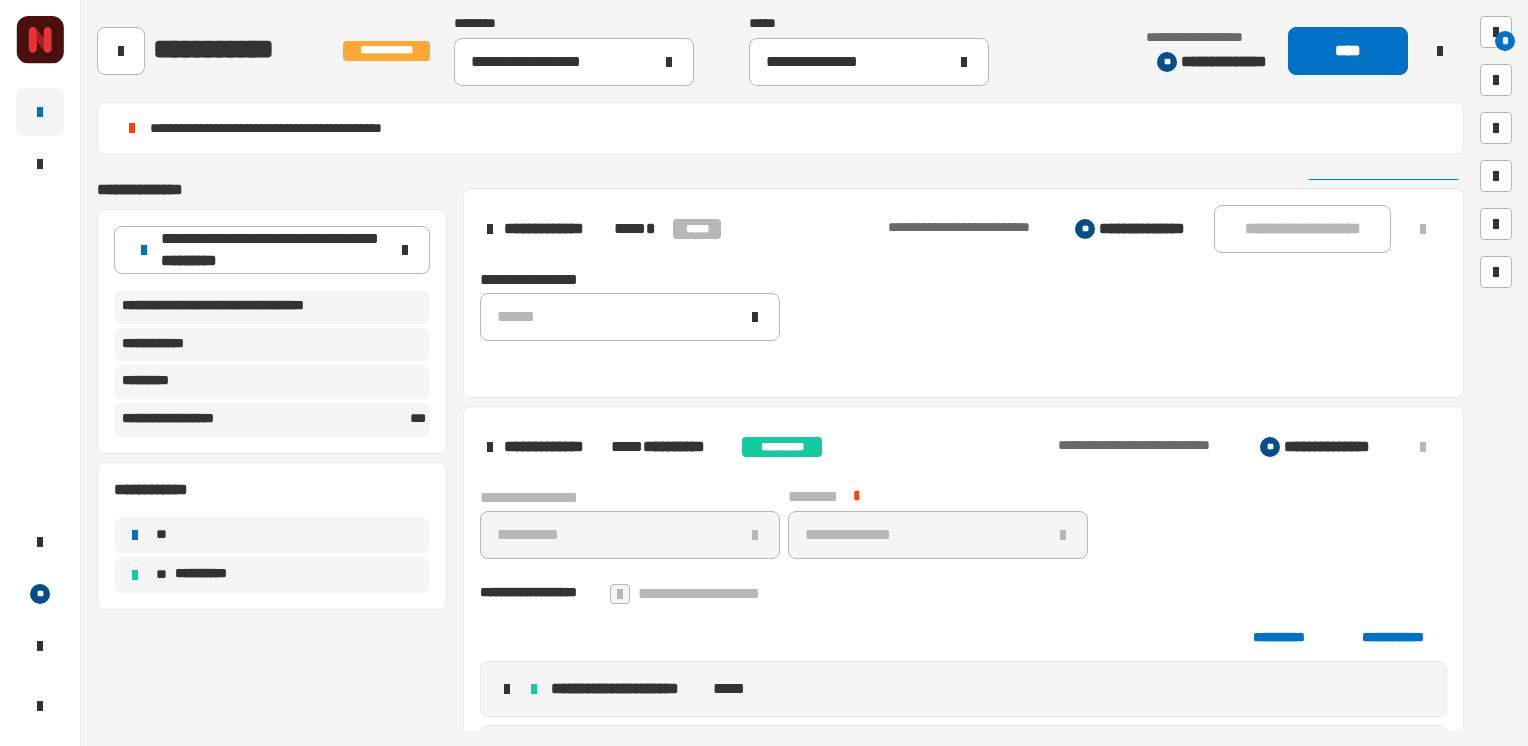 scroll, scrollTop: 1762, scrollLeft: 0, axis: vertical 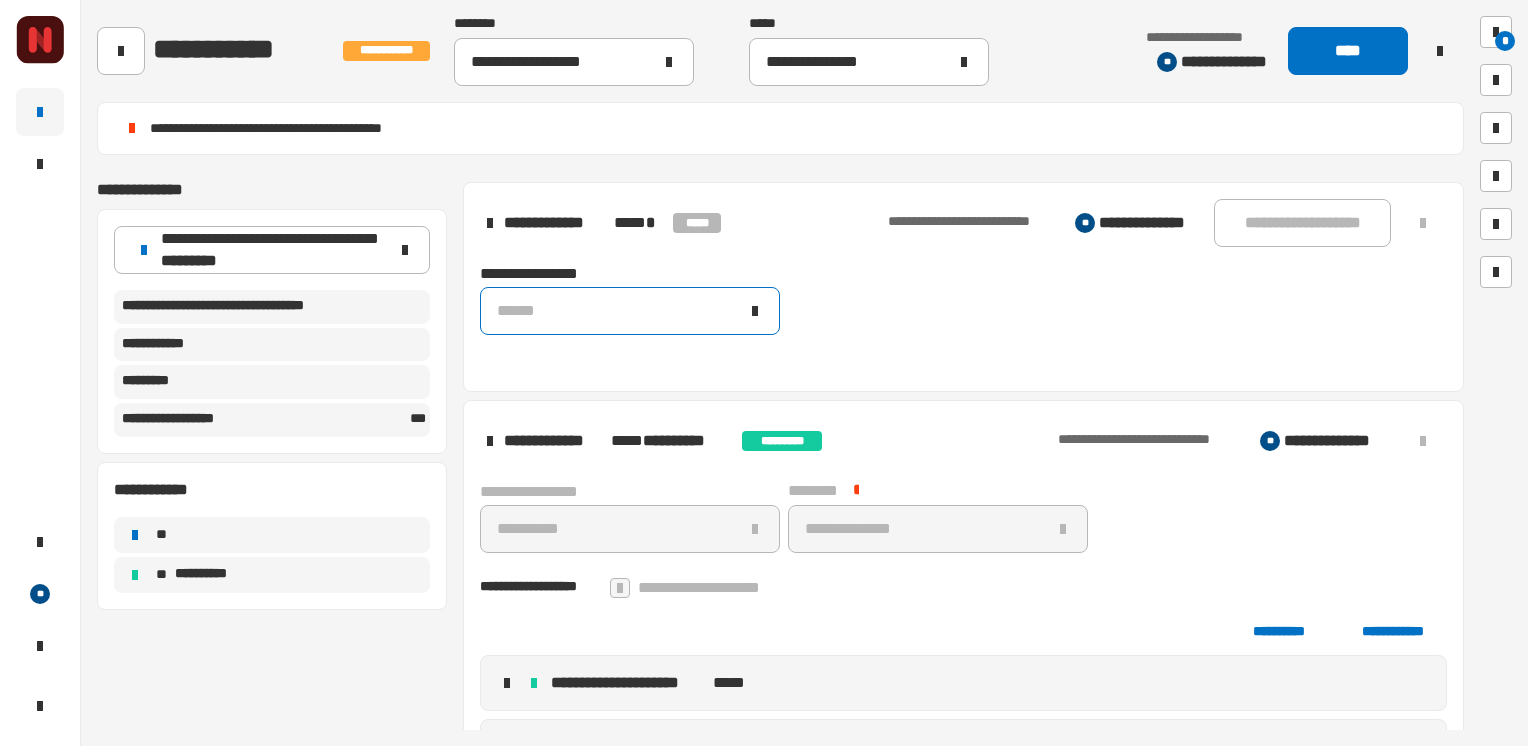 click on "******" at bounding box center [618, 311] 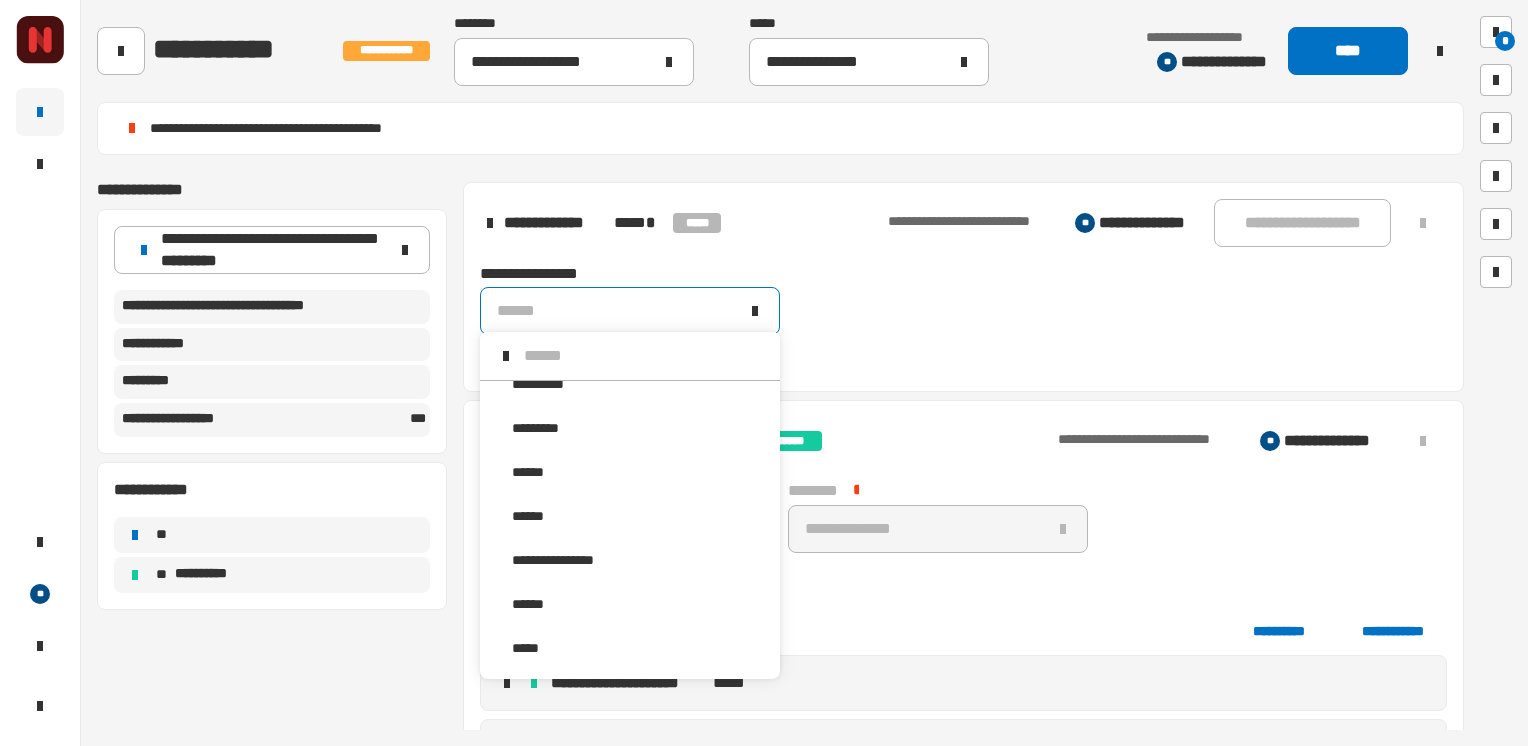 scroll, scrollTop: 125, scrollLeft: 0, axis: vertical 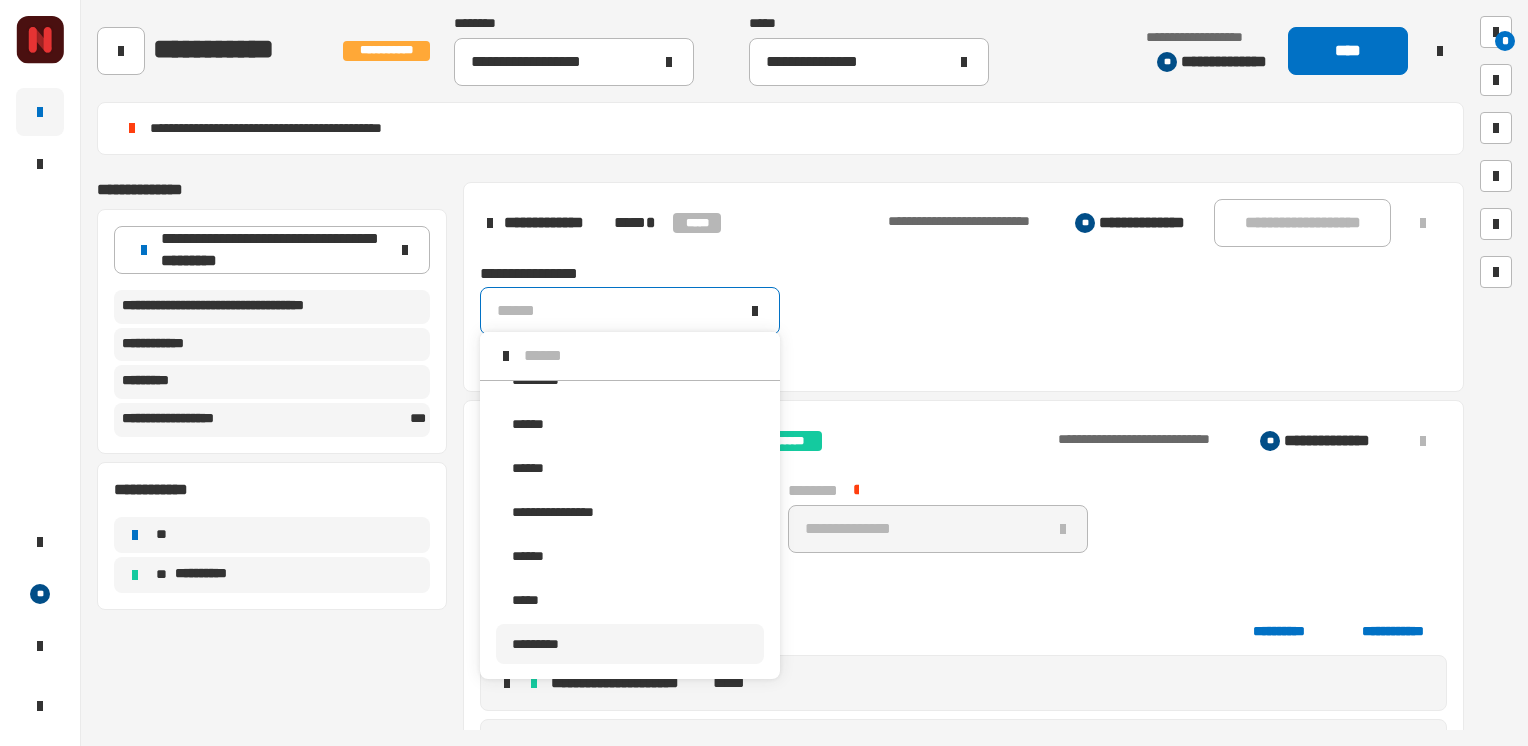 click on "*********" at bounding box center (535, 644) 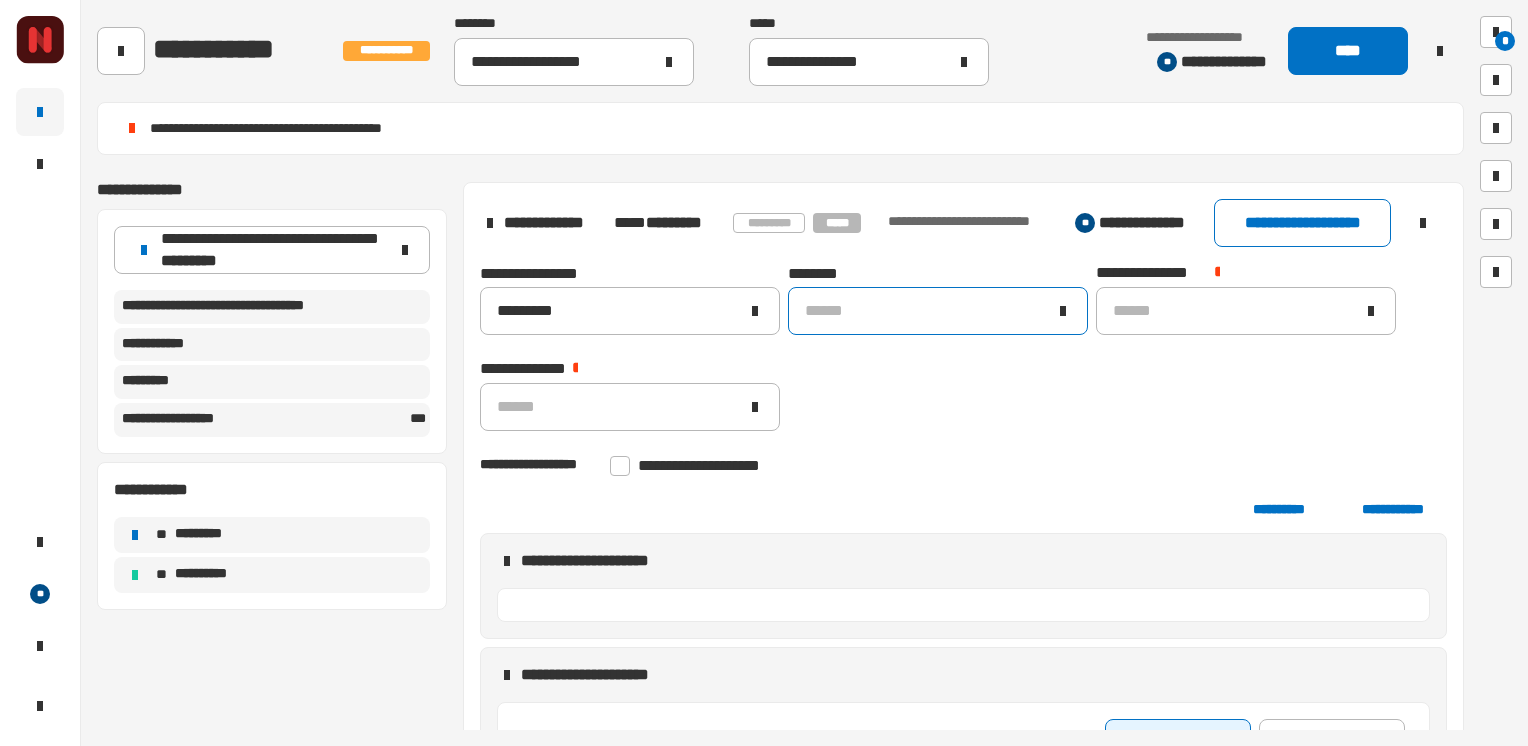 click on "******" at bounding box center [926, 311] 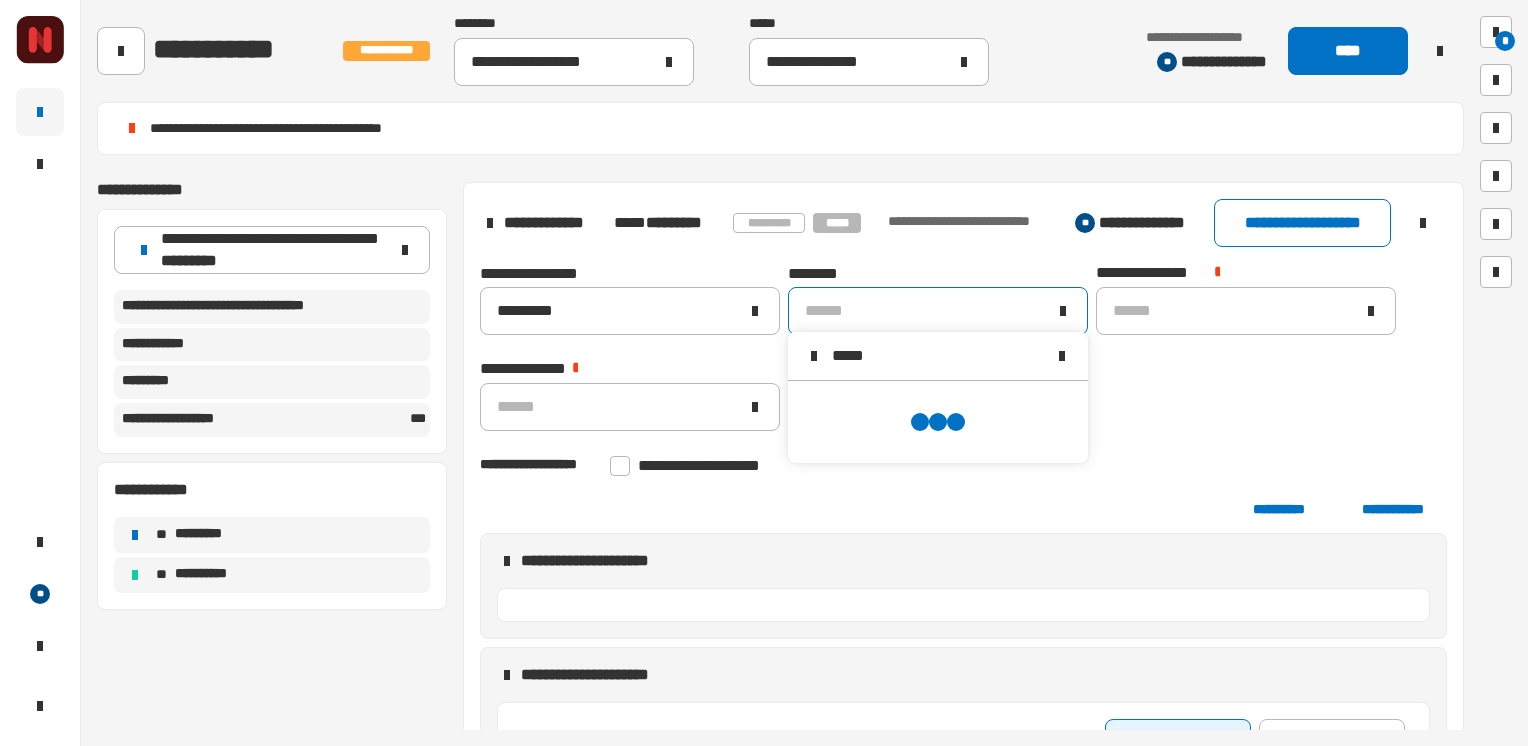 scroll, scrollTop: 0, scrollLeft: 0, axis: both 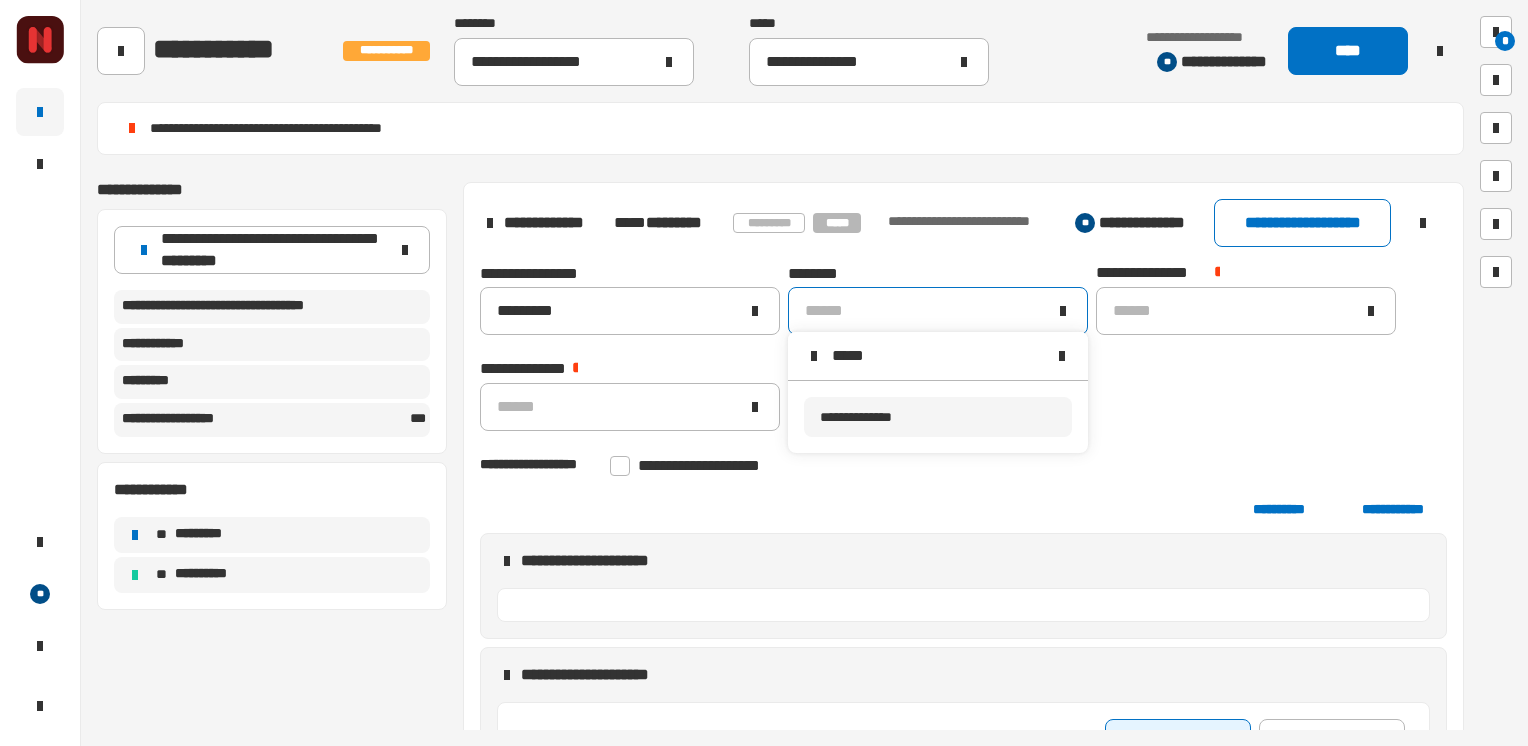 type on "*****" 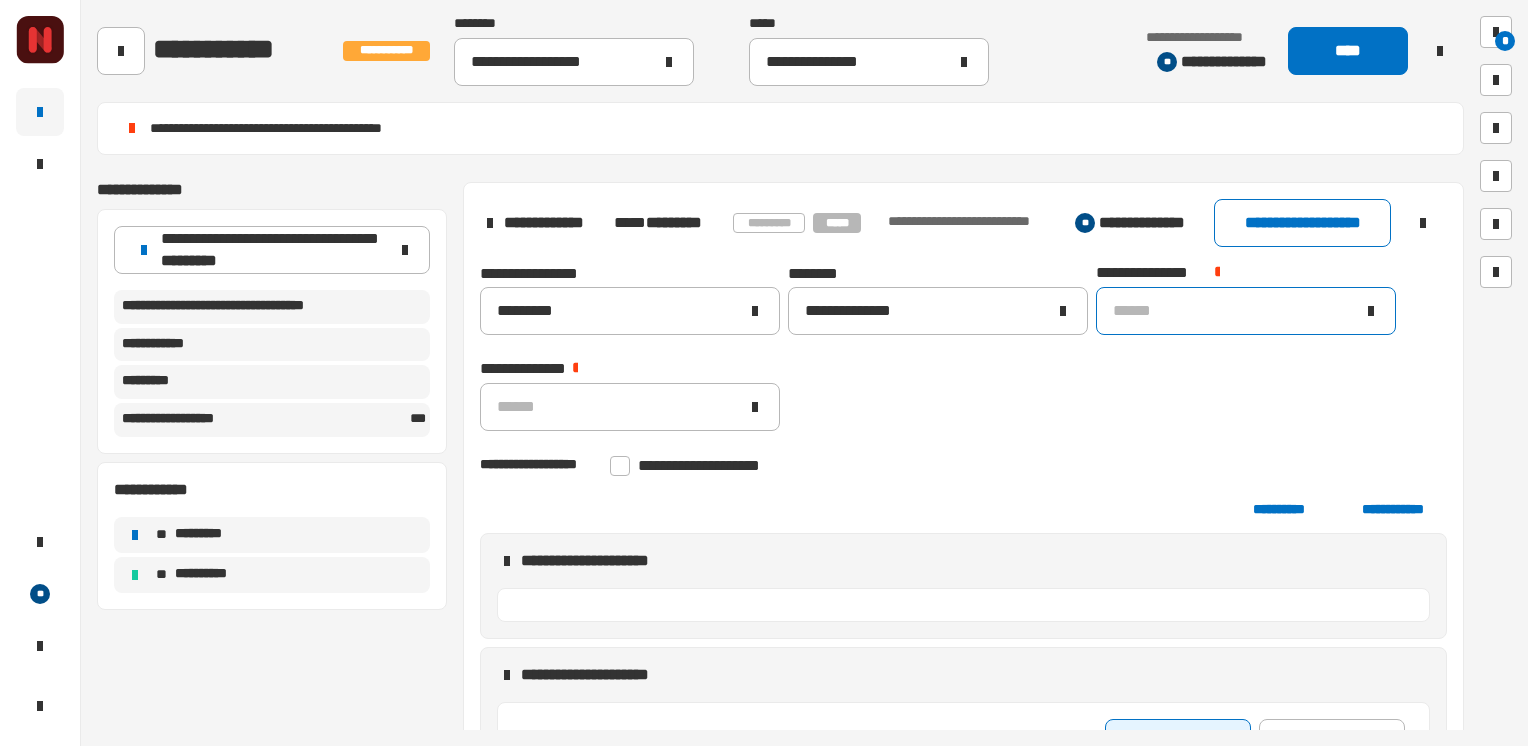 click on "******" at bounding box center (1234, 311) 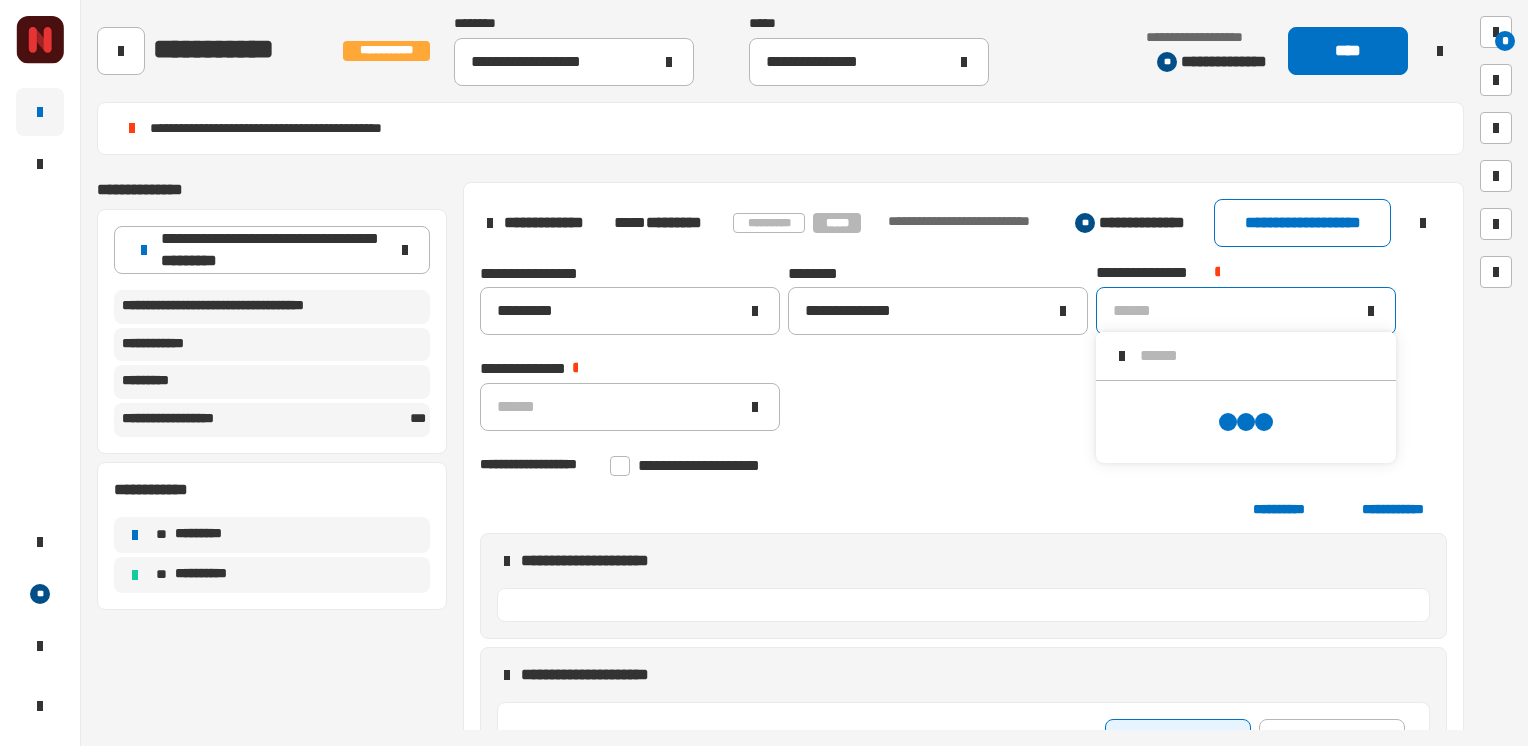 scroll, scrollTop: 0, scrollLeft: 0, axis: both 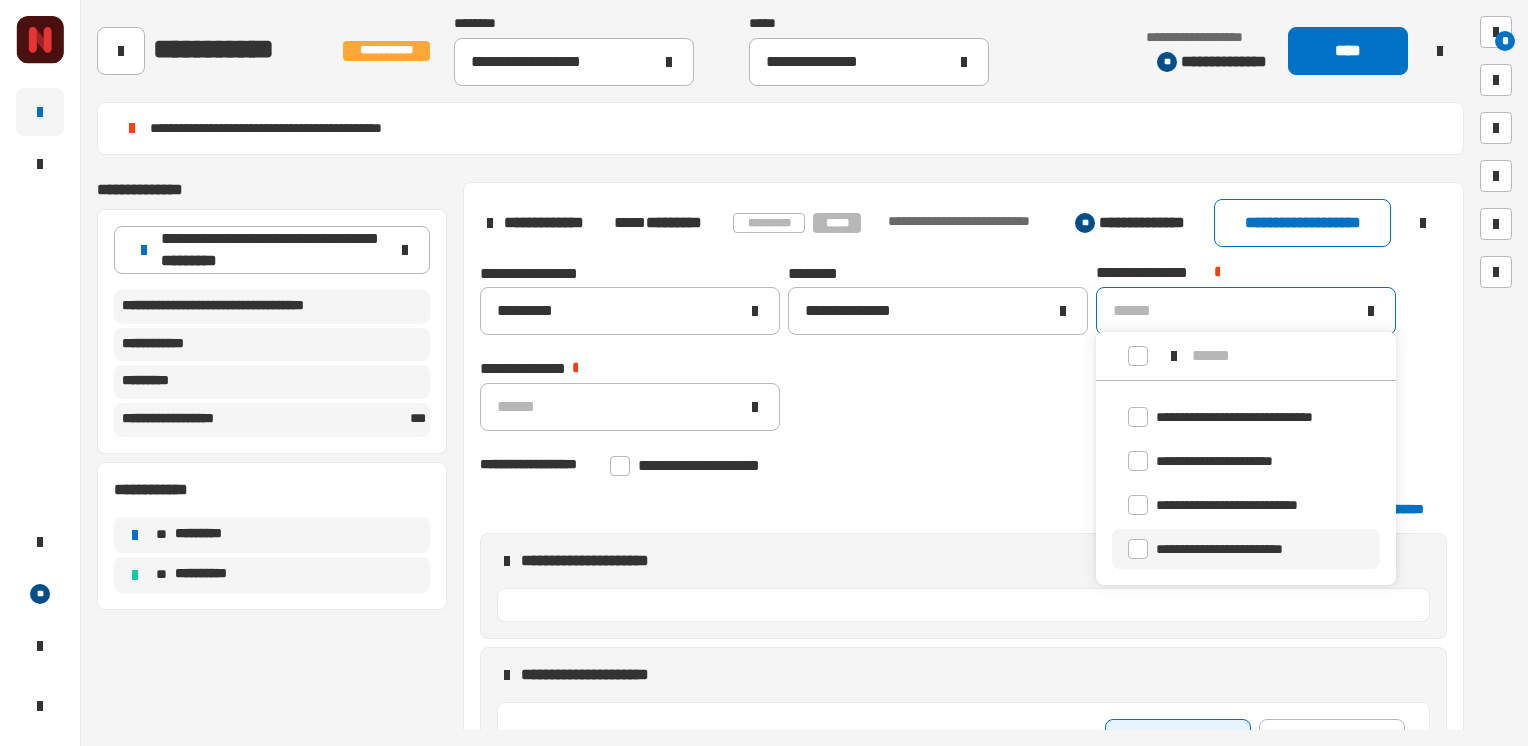 click on "**********" at bounding box center (1219, 549) 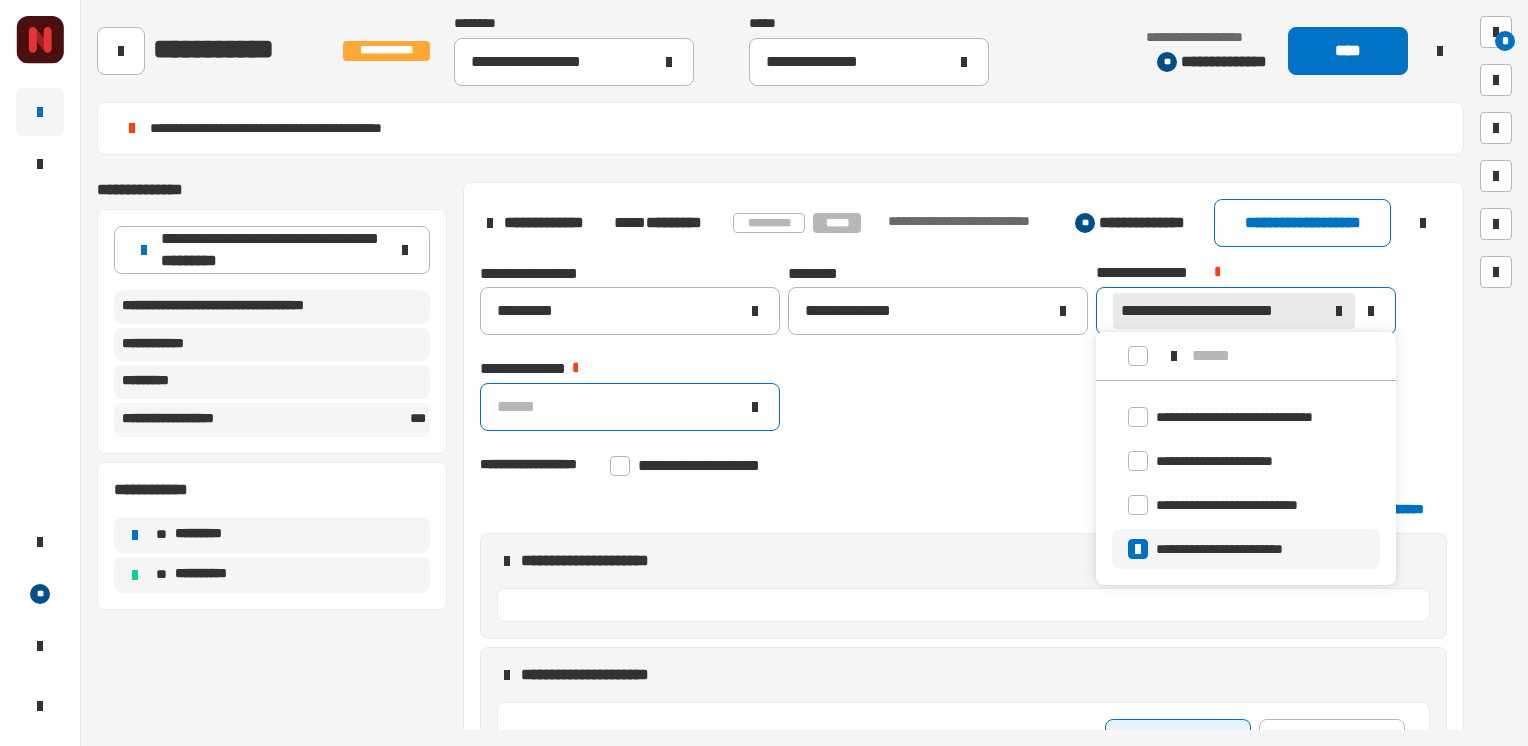 click on "******" at bounding box center (630, 407) 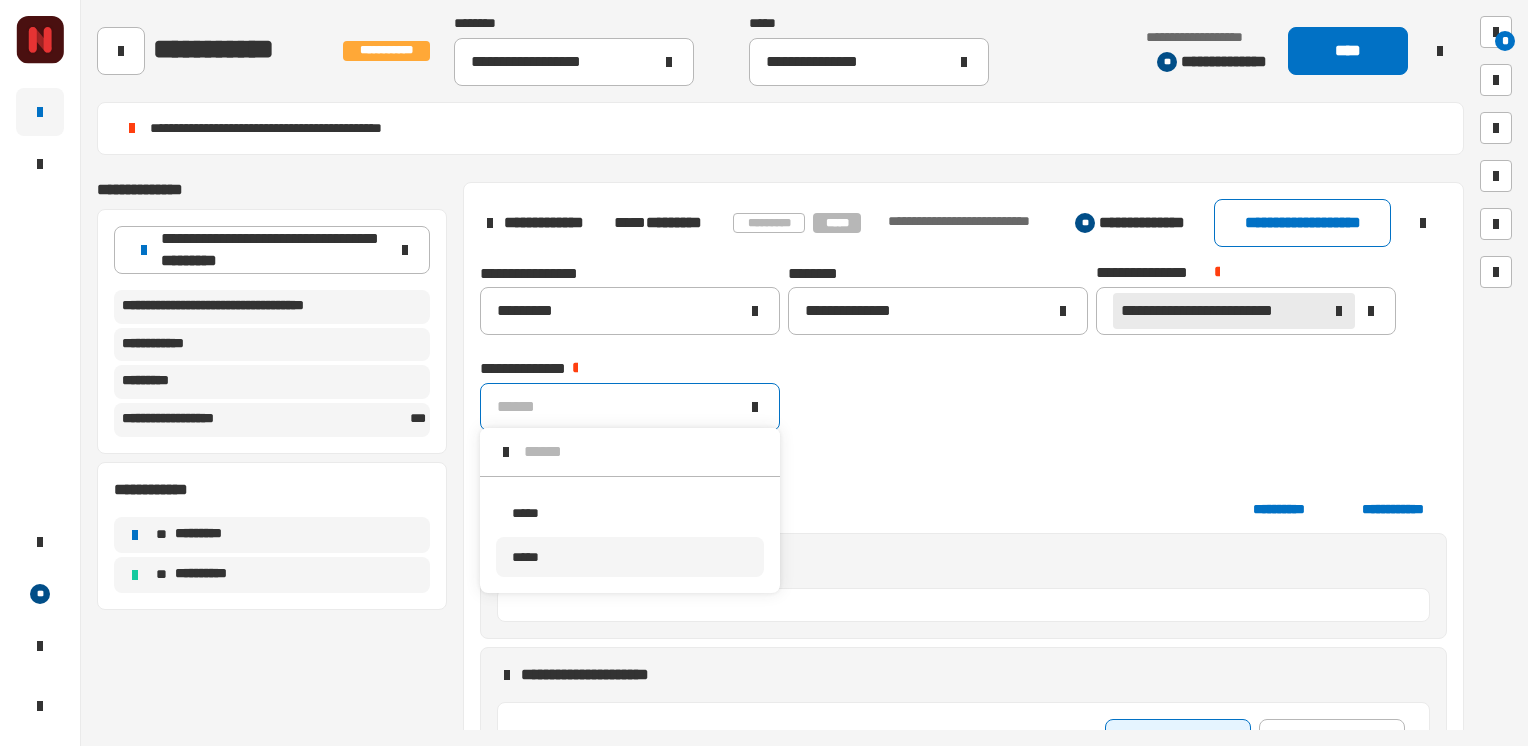 click on "*****" at bounding box center [630, 557] 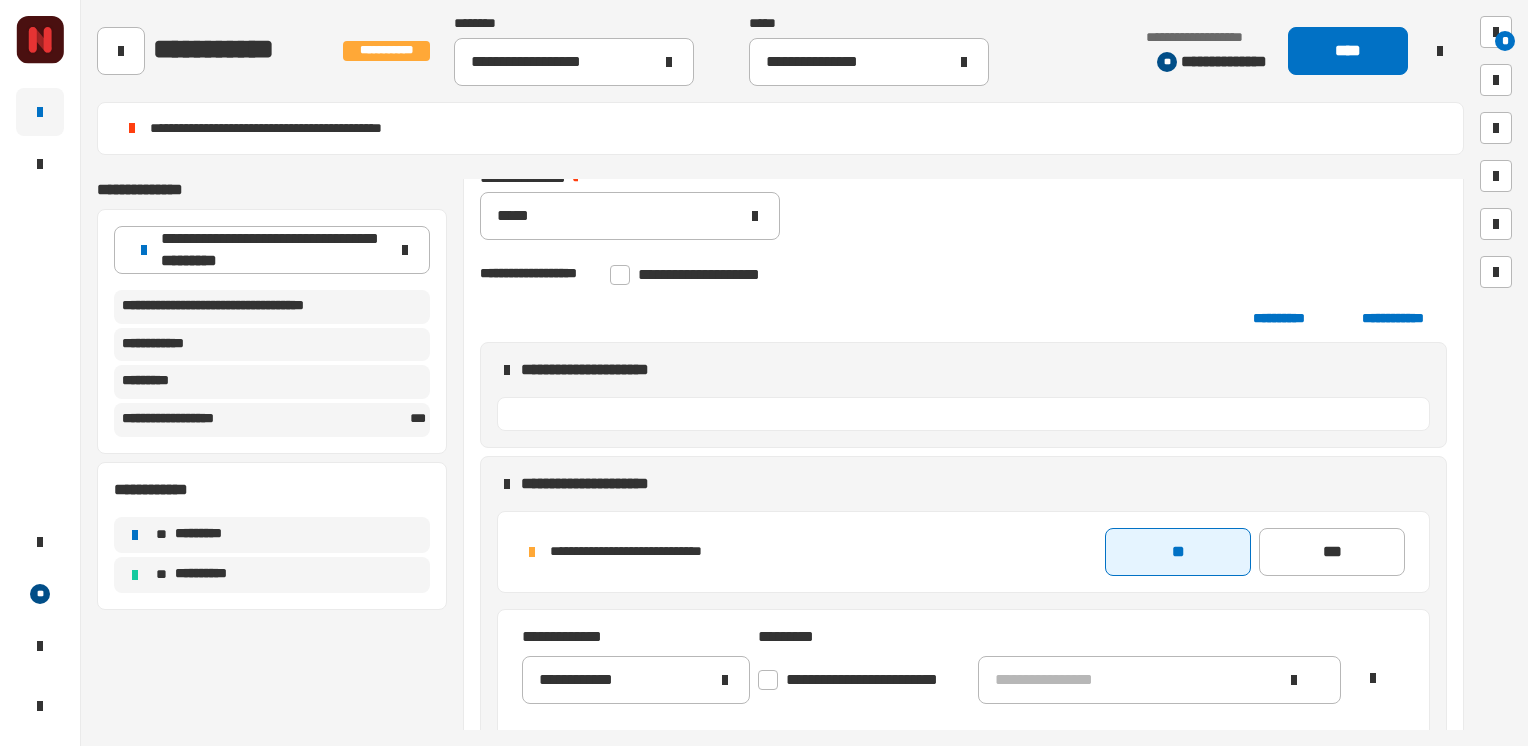 scroll, scrollTop: 1962, scrollLeft: 0, axis: vertical 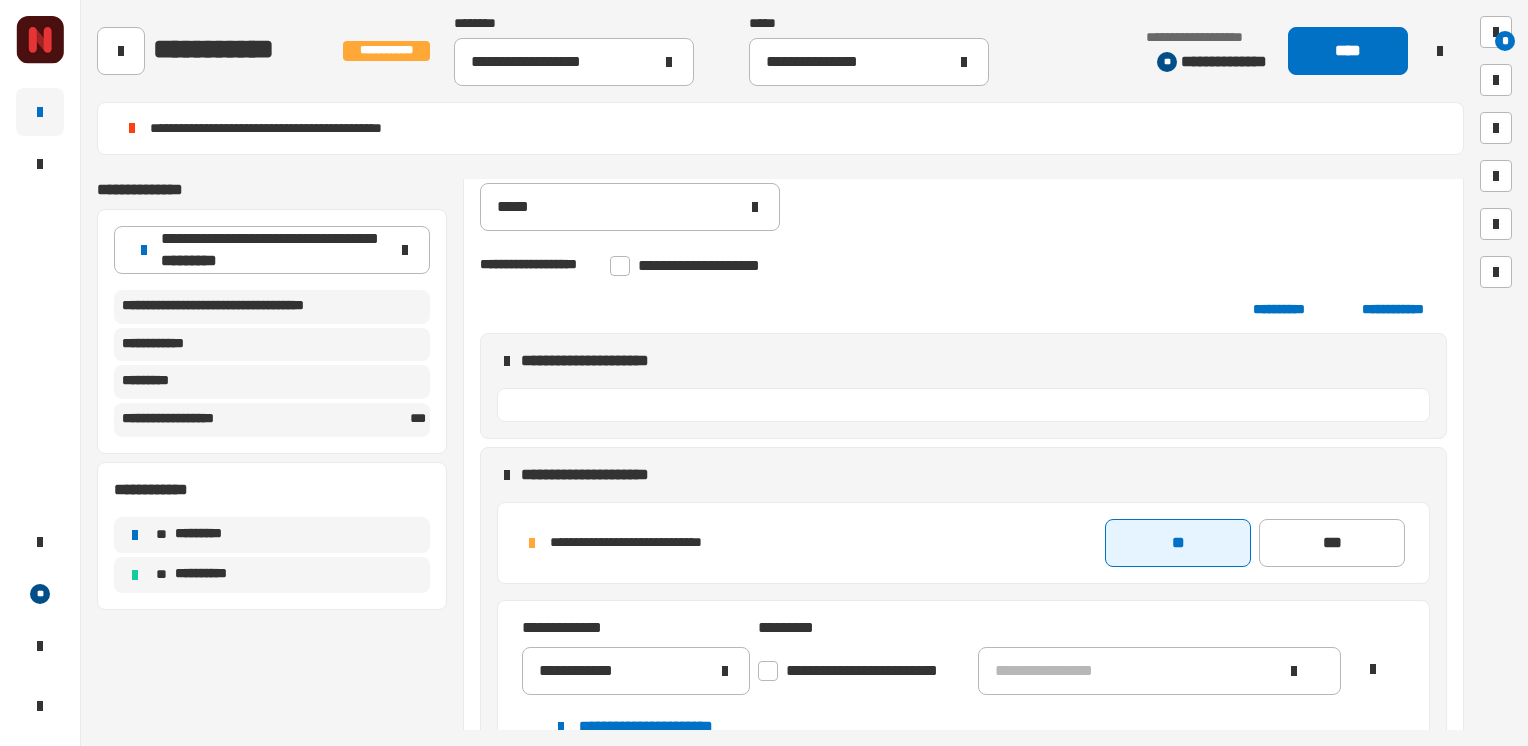 click 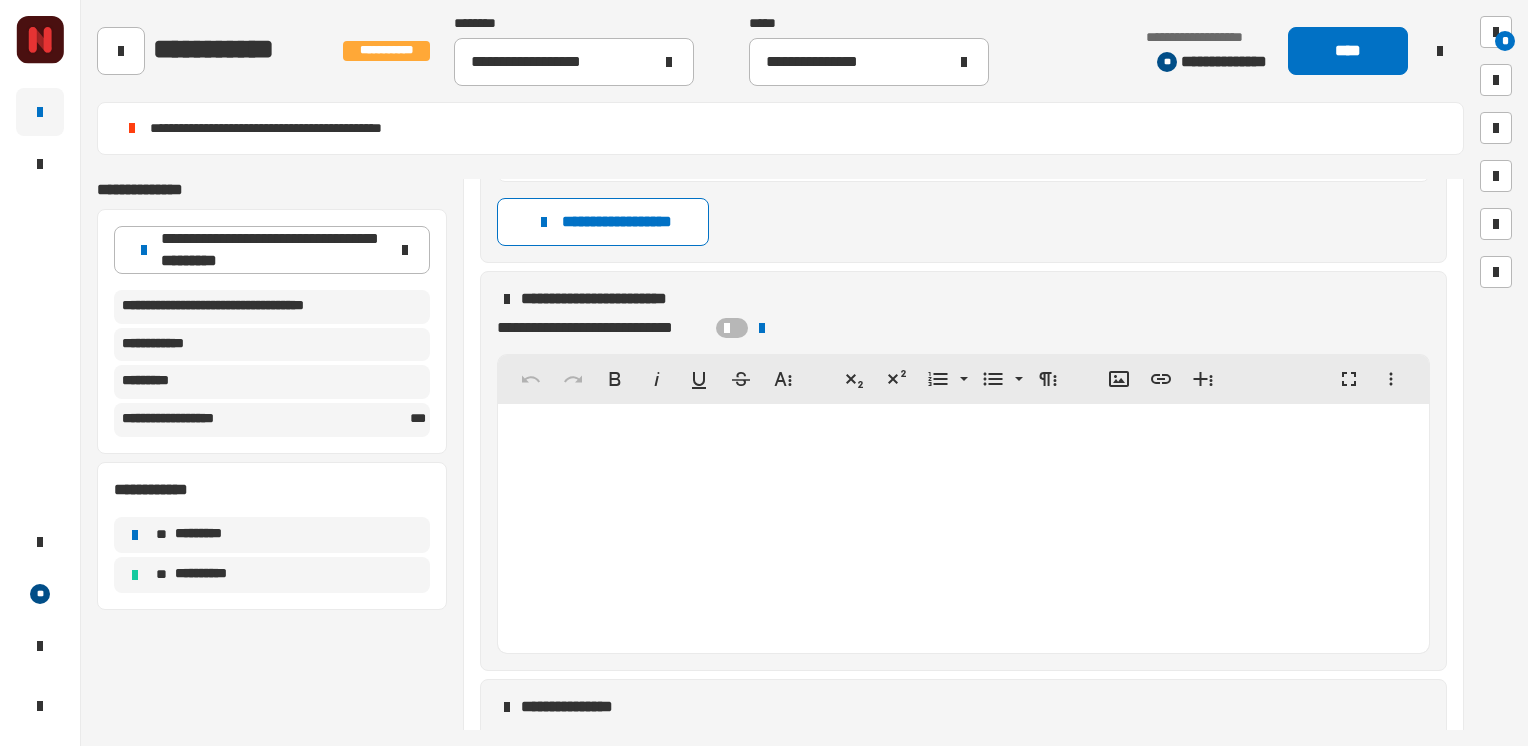 scroll, scrollTop: 2562, scrollLeft: 0, axis: vertical 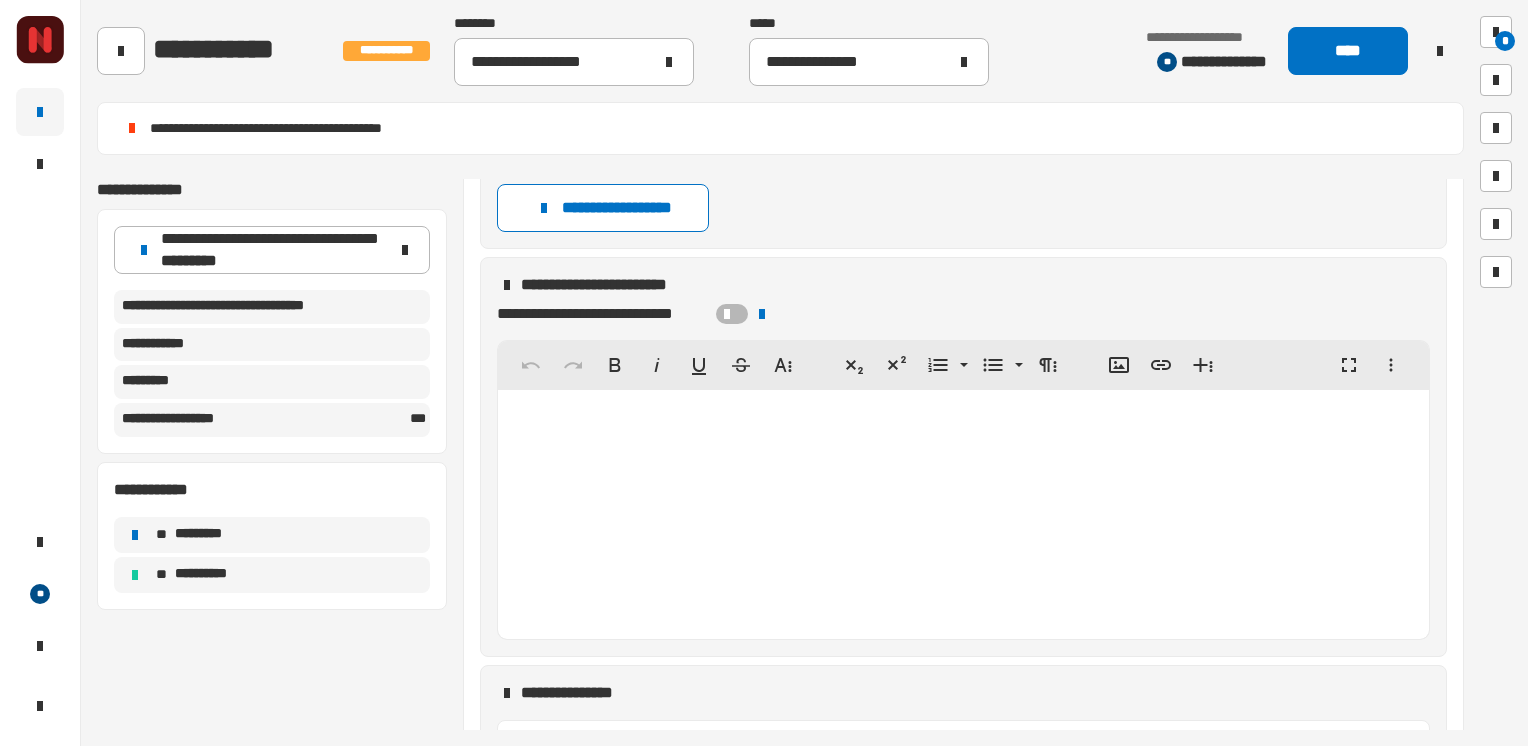 click 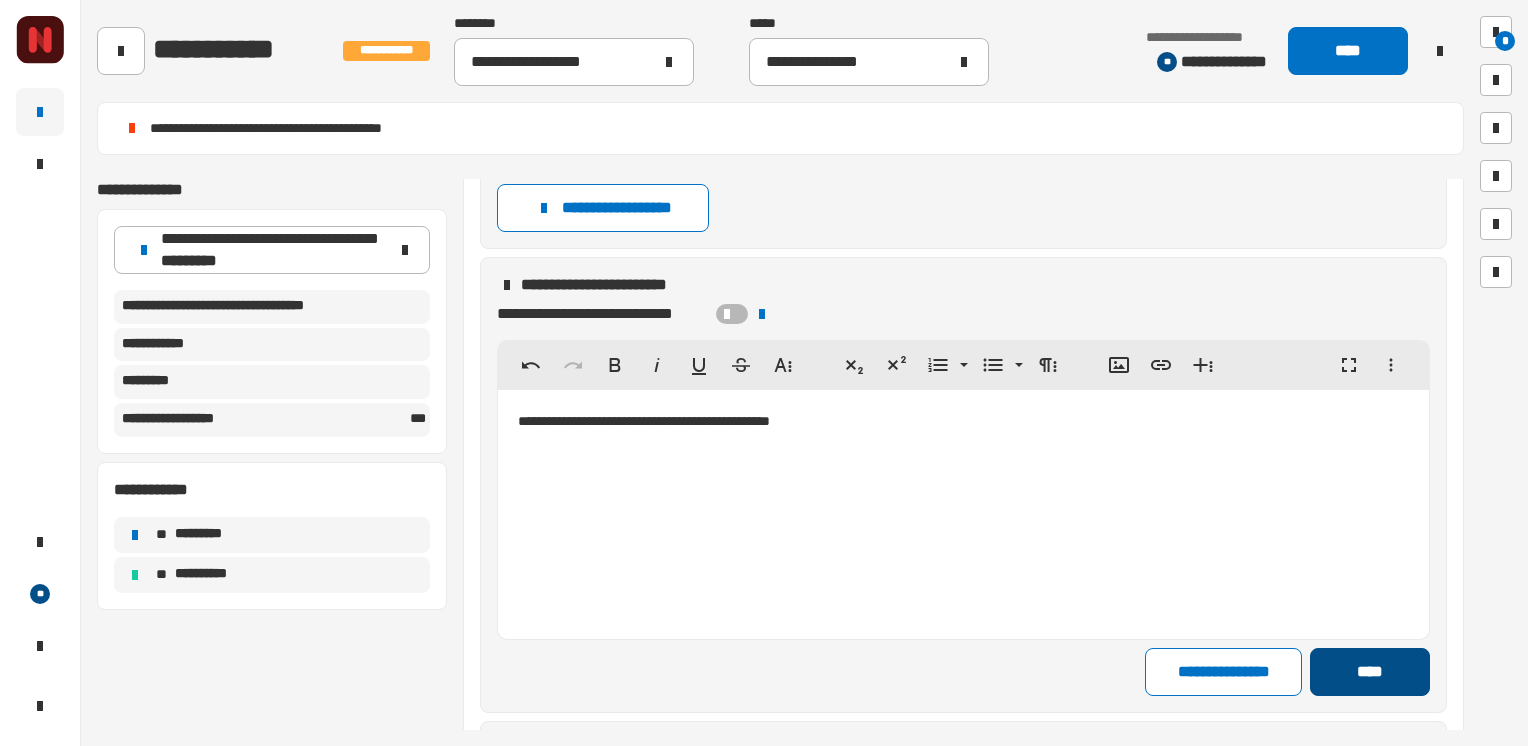 click on "****" 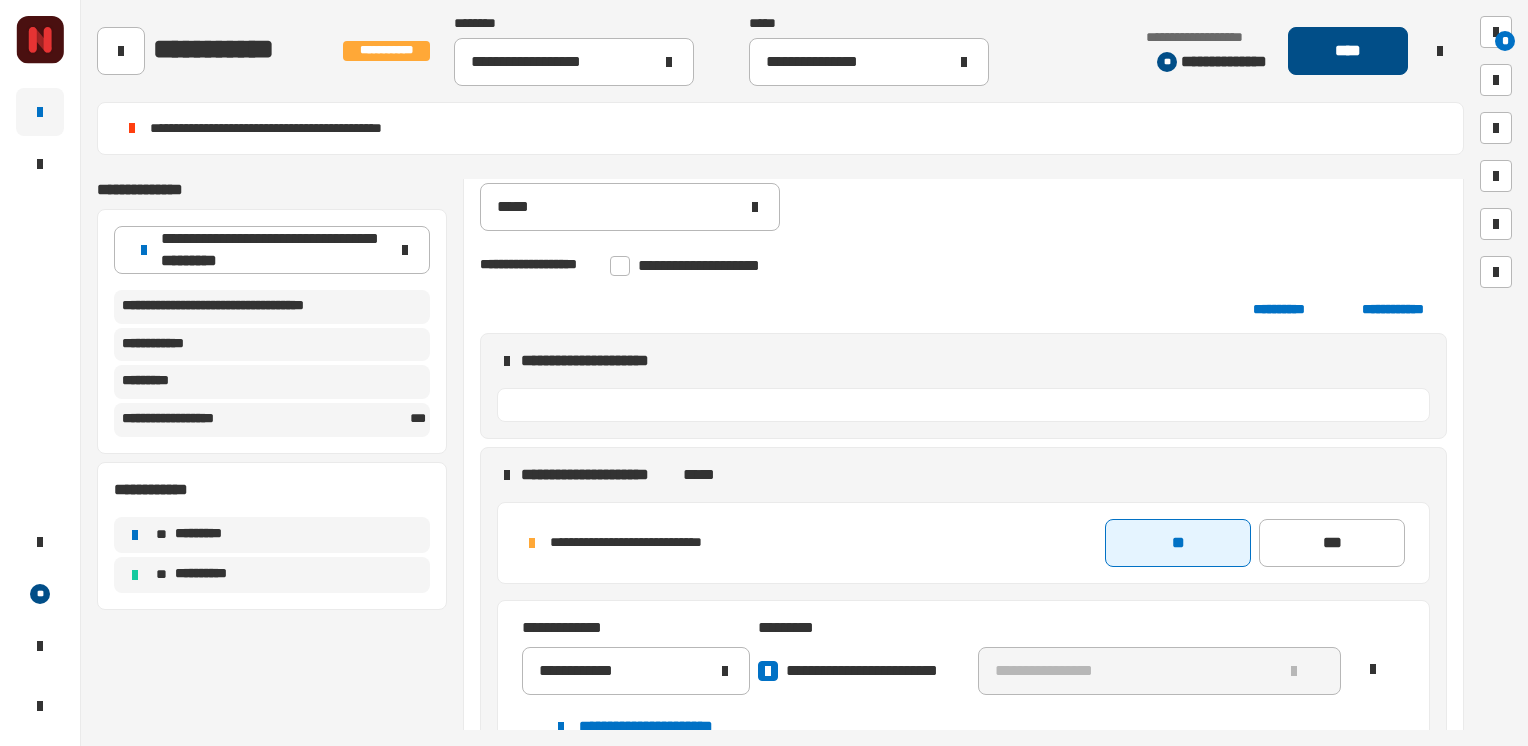 click on "****" 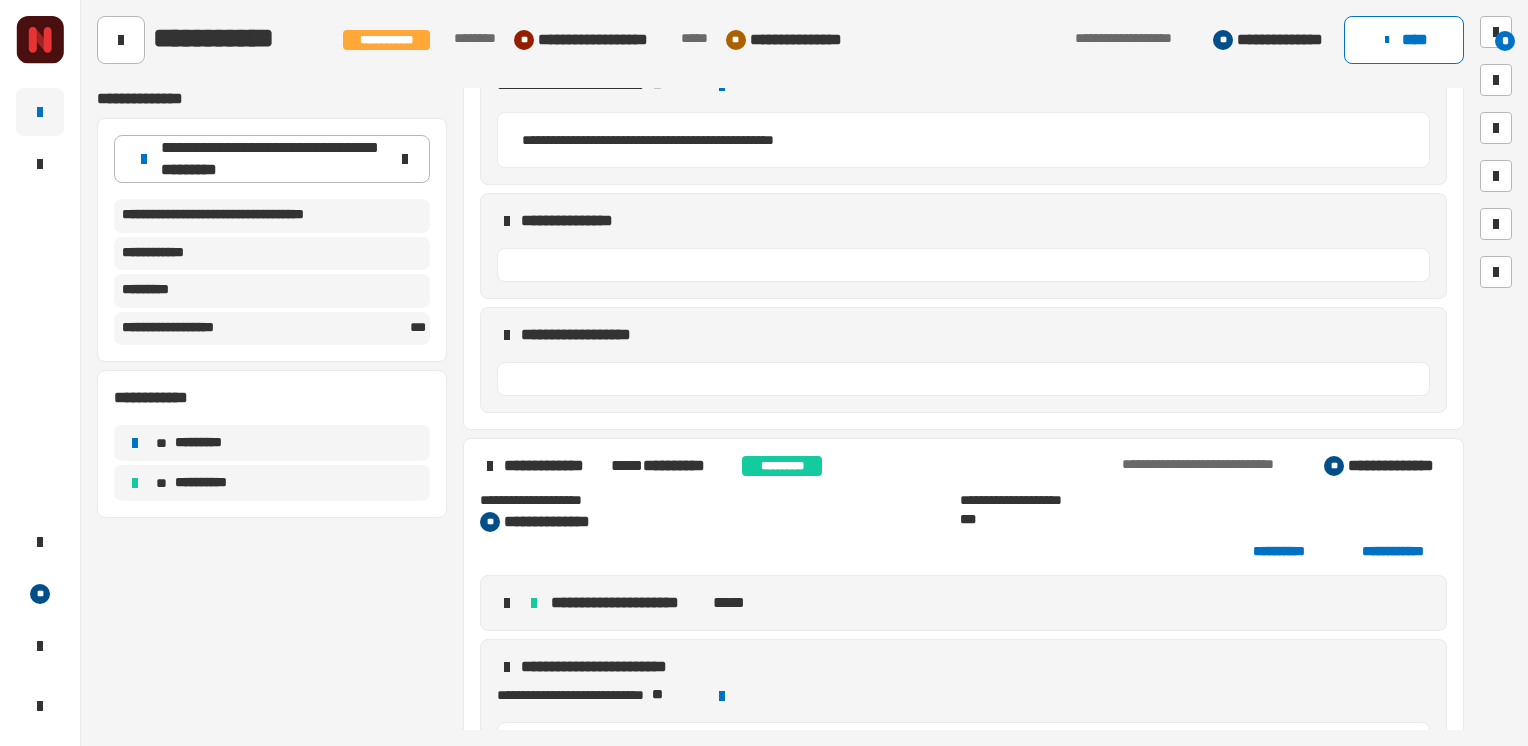 scroll, scrollTop: 2084, scrollLeft: 0, axis: vertical 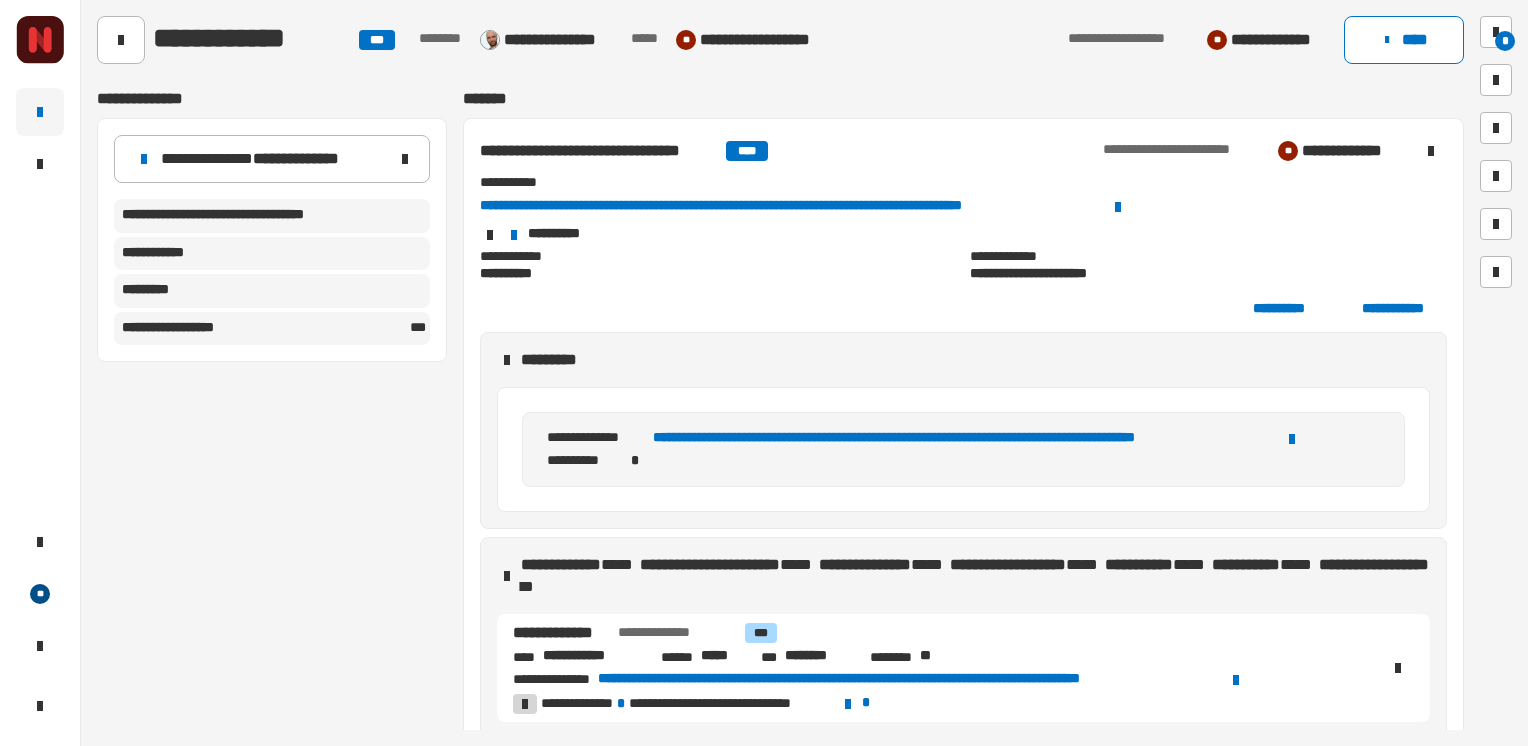 drag, startPoint x: 1388, startPoint y: 45, endPoint x: 1365, endPoint y: 66, distance: 31.144823 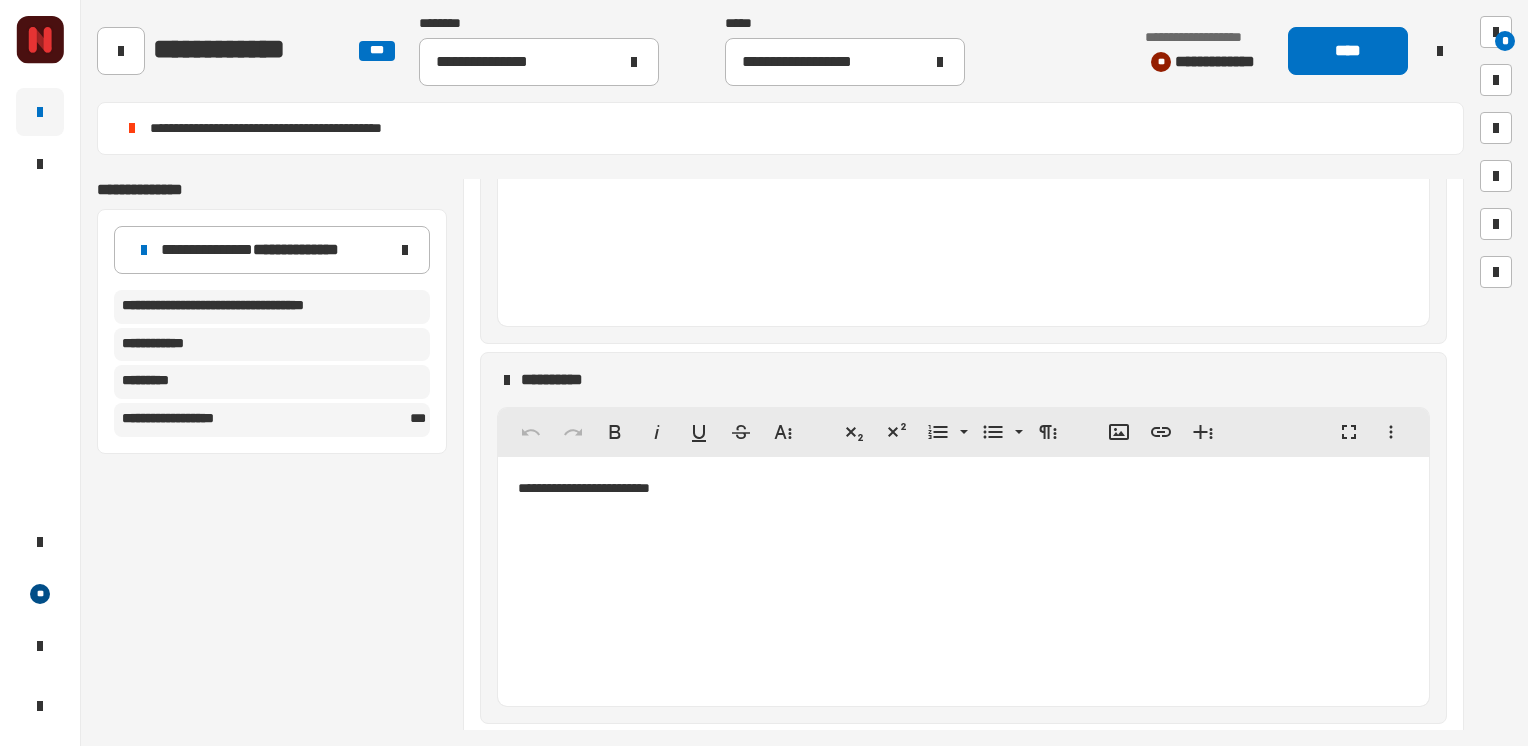 scroll, scrollTop: 1227, scrollLeft: 0, axis: vertical 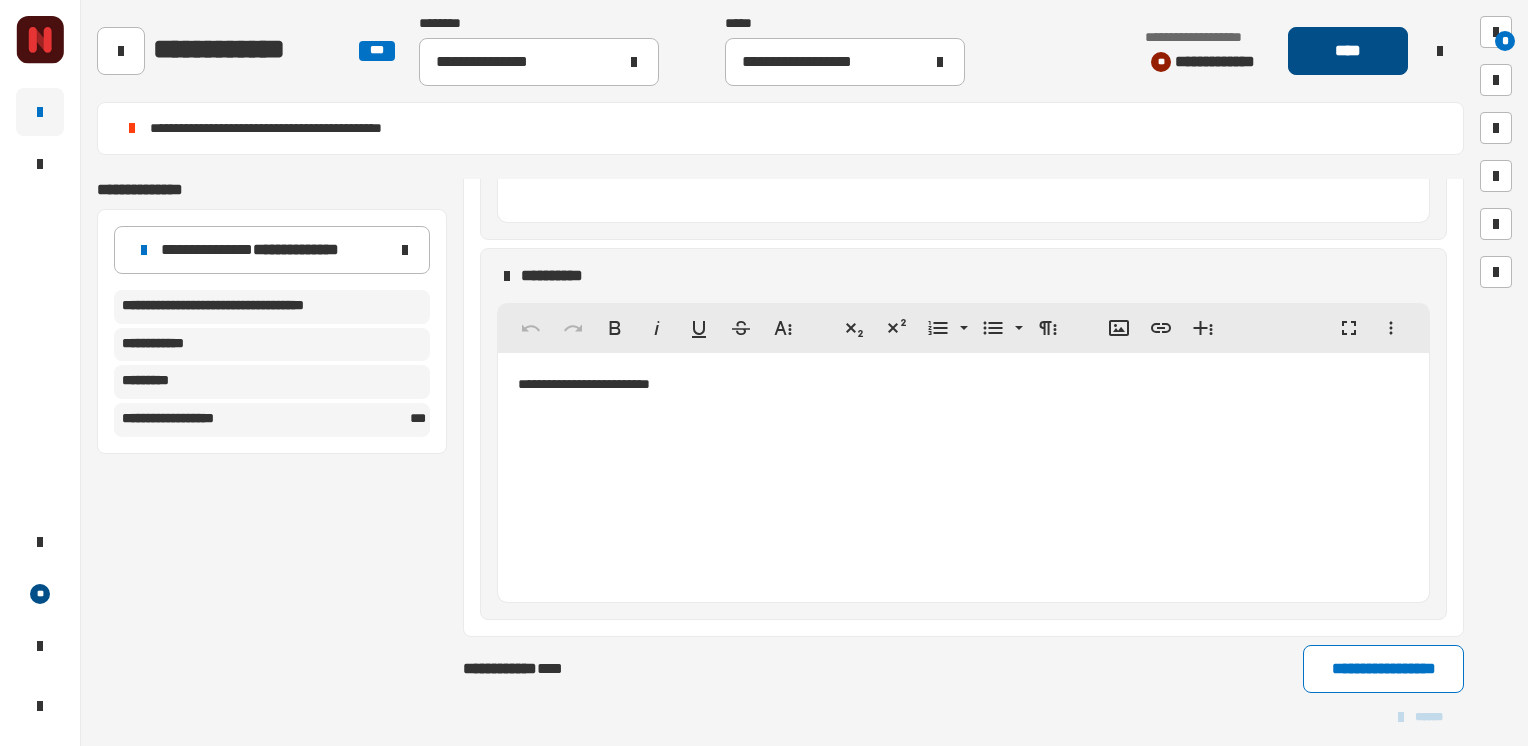 click on "****" 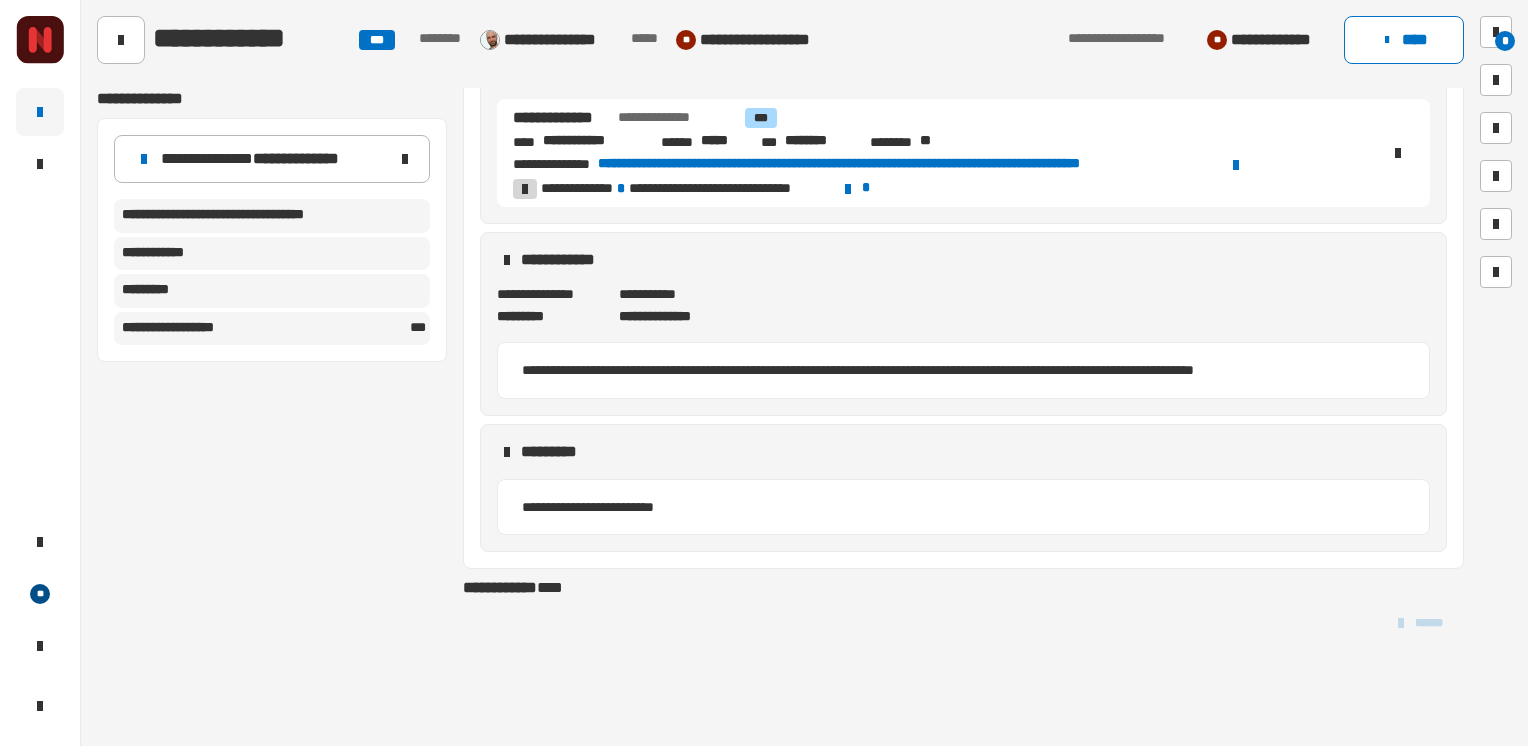 scroll, scrollTop: 420, scrollLeft: 0, axis: vertical 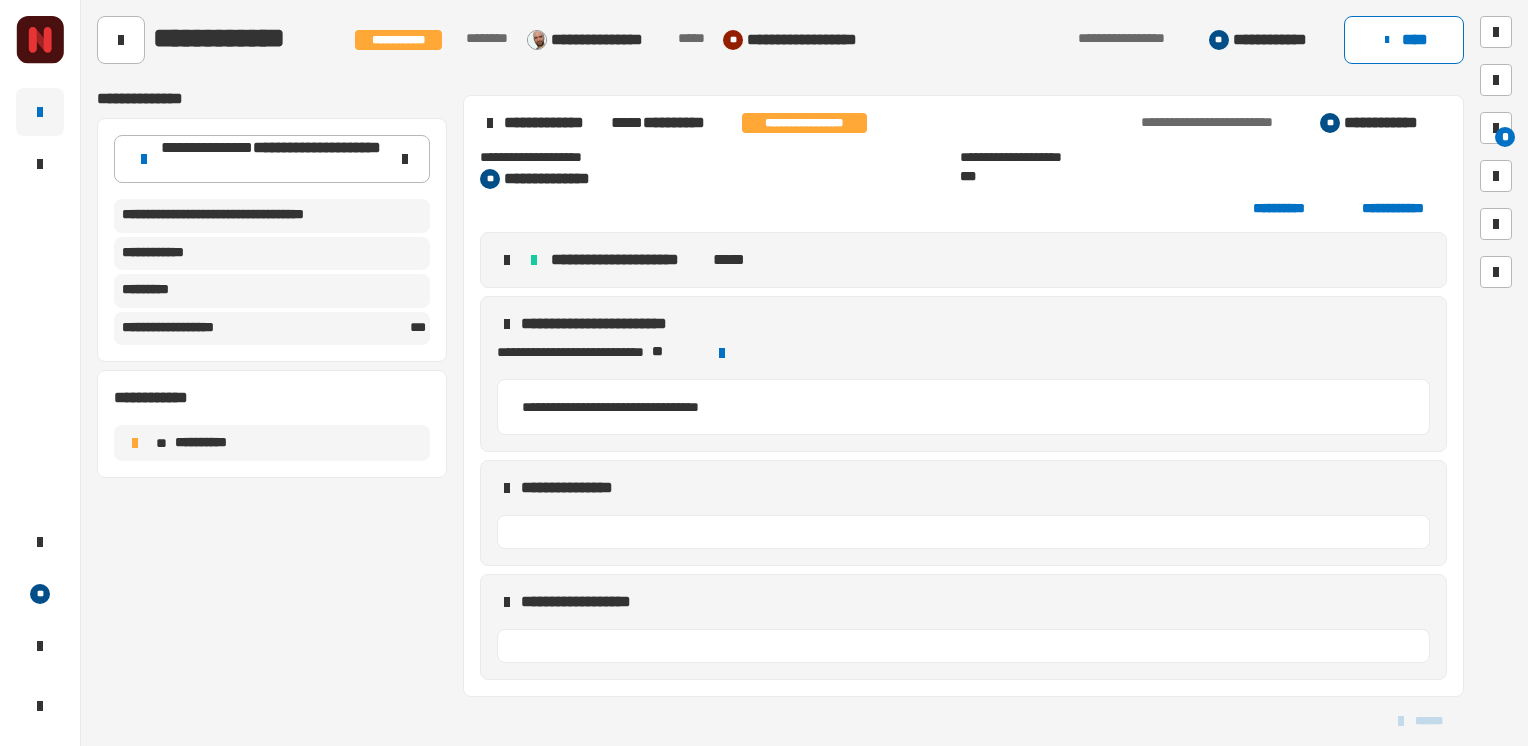 click on "**********" 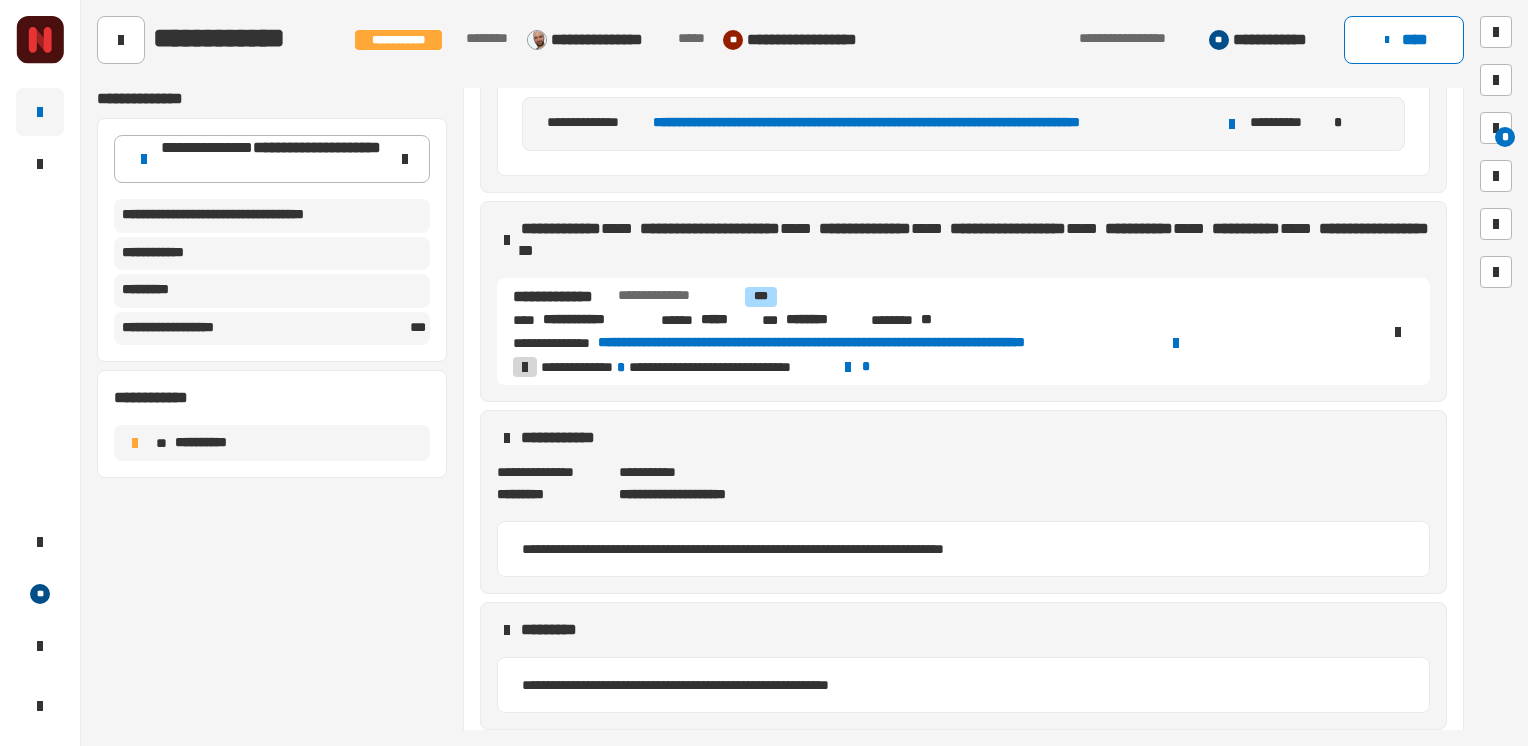 scroll, scrollTop: 0, scrollLeft: 0, axis: both 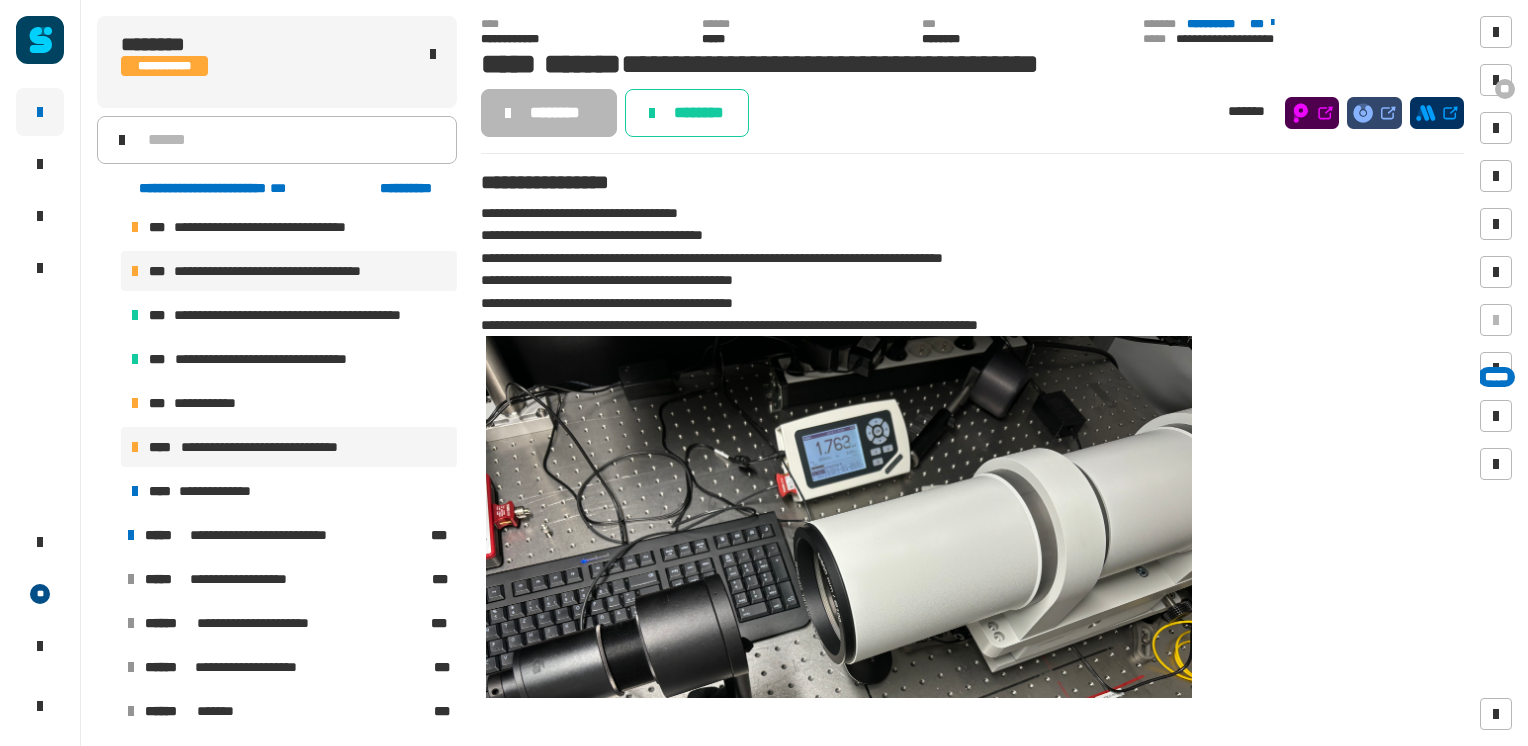 click on "**********" at bounding box center [289, 447] 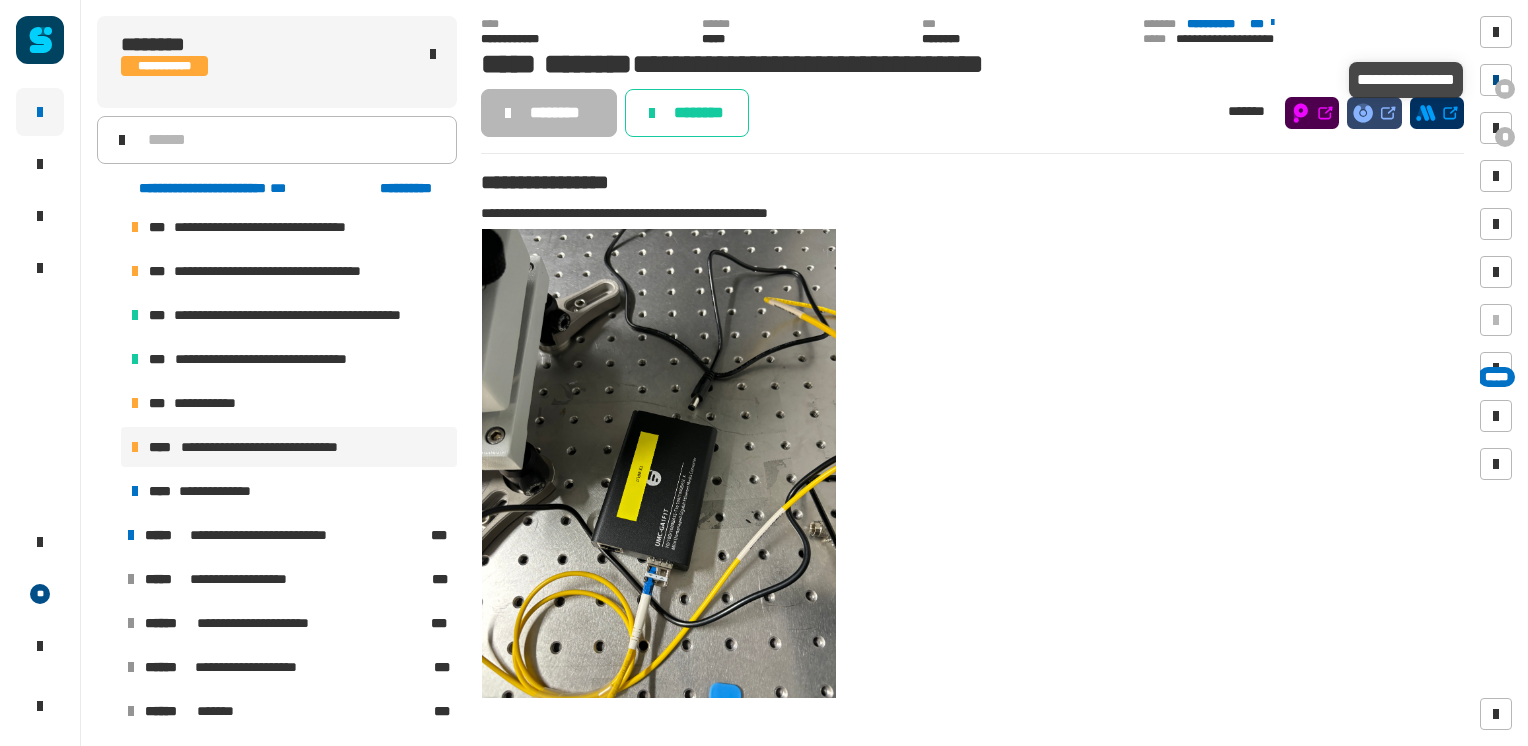 click at bounding box center [1496, 80] 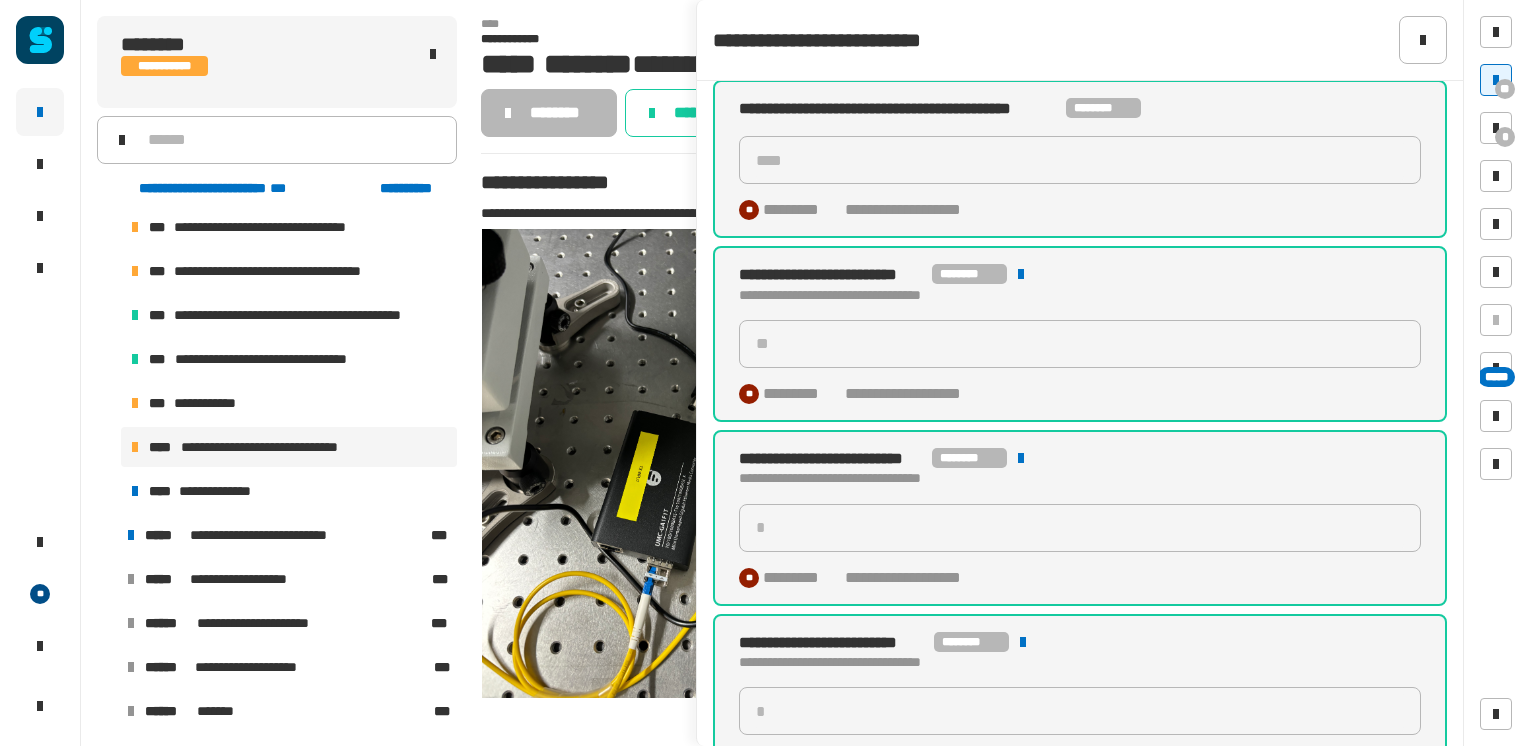 scroll, scrollTop: 2512, scrollLeft: 0, axis: vertical 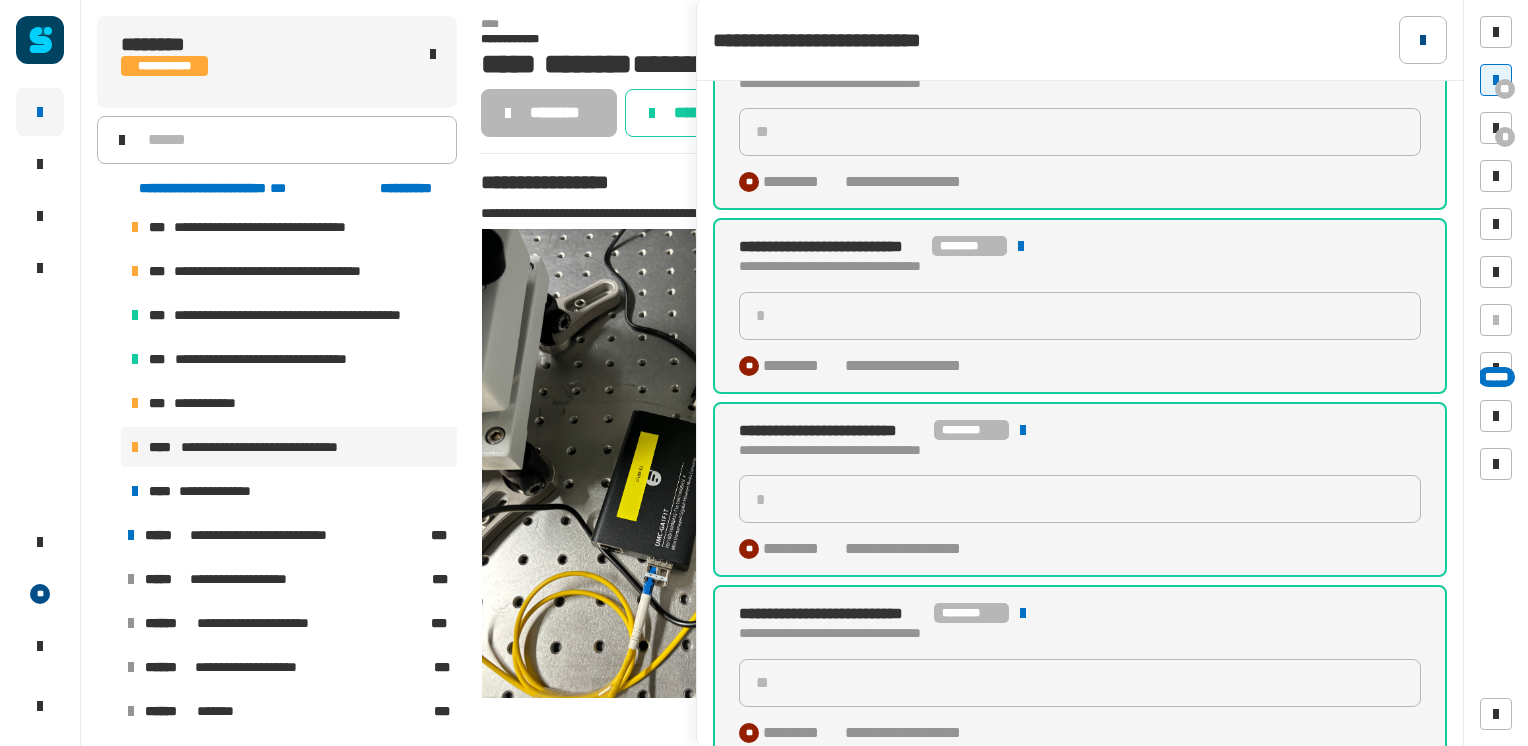 click 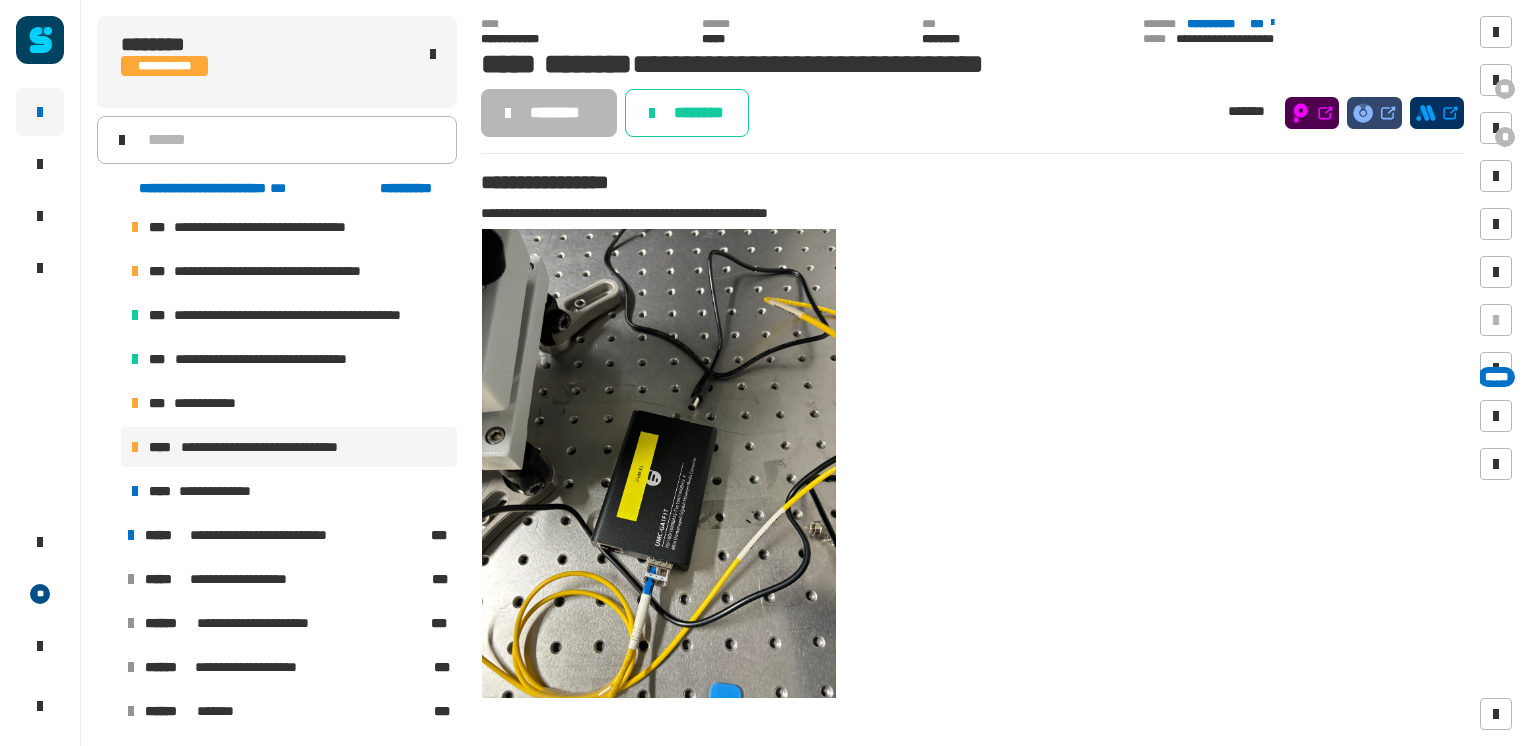 click on "**********" 